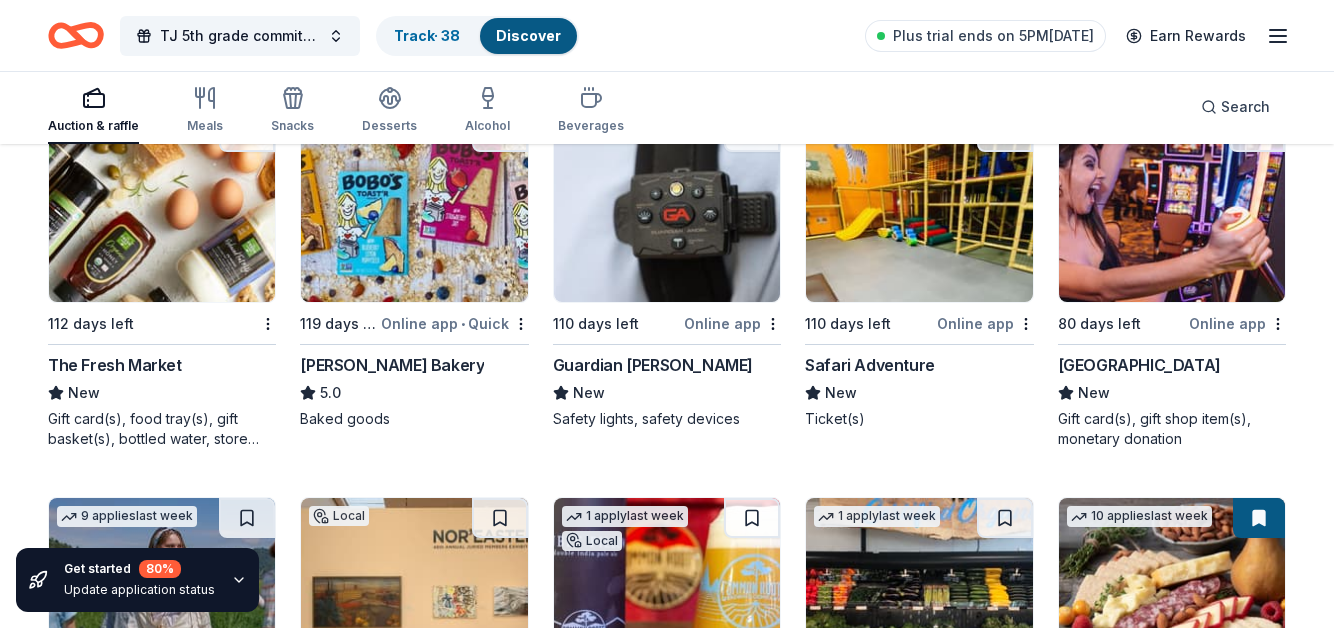 scroll, scrollTop: 2179, scrollLeft: 0, axis: vertical 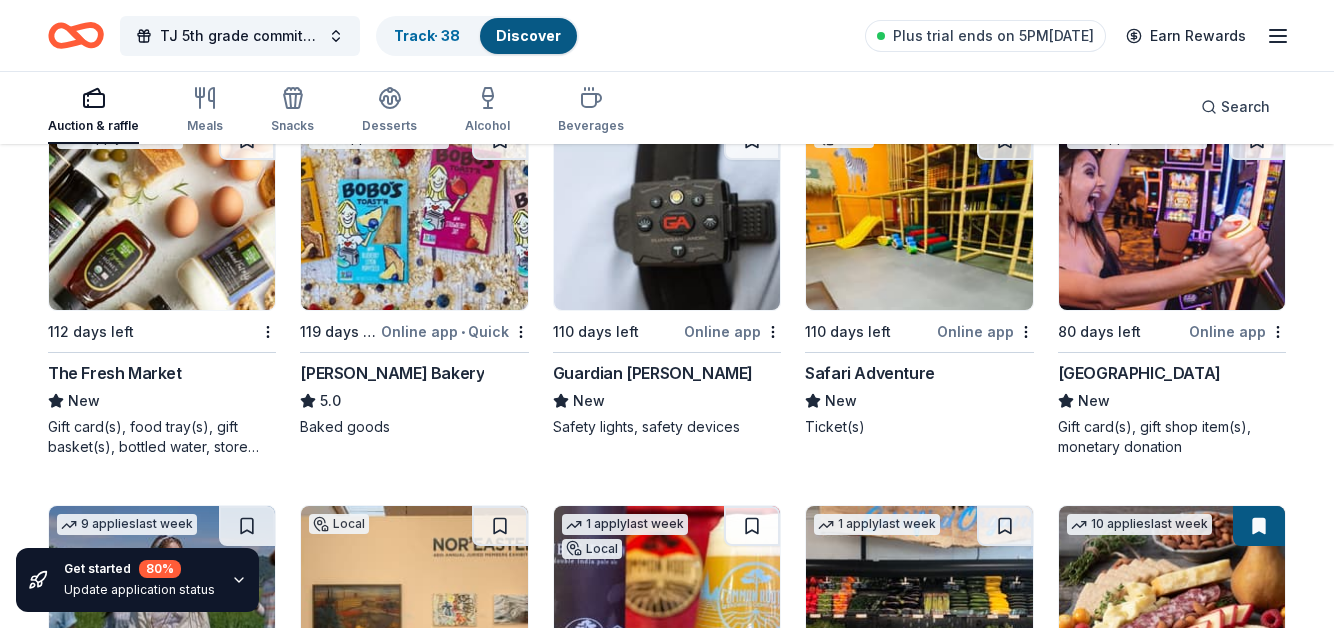 click at bounding box center (162, 215) 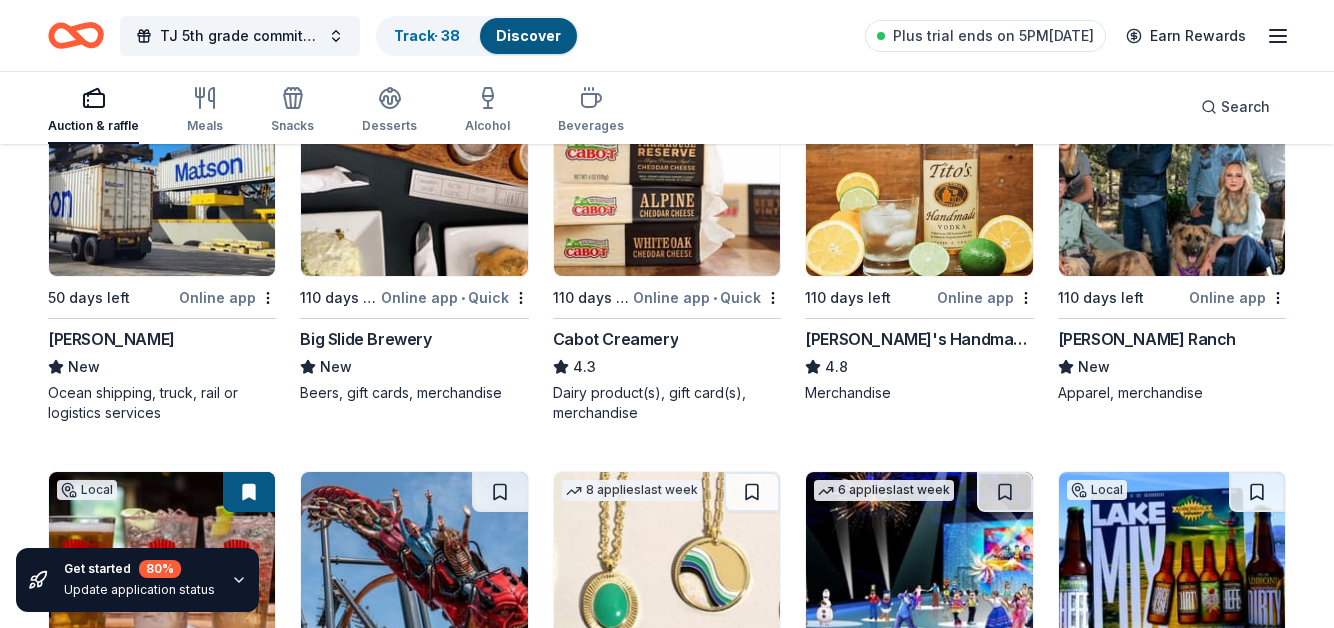 scroll, scrollTop: 2987, scrollLeft: 0, axis: vertical 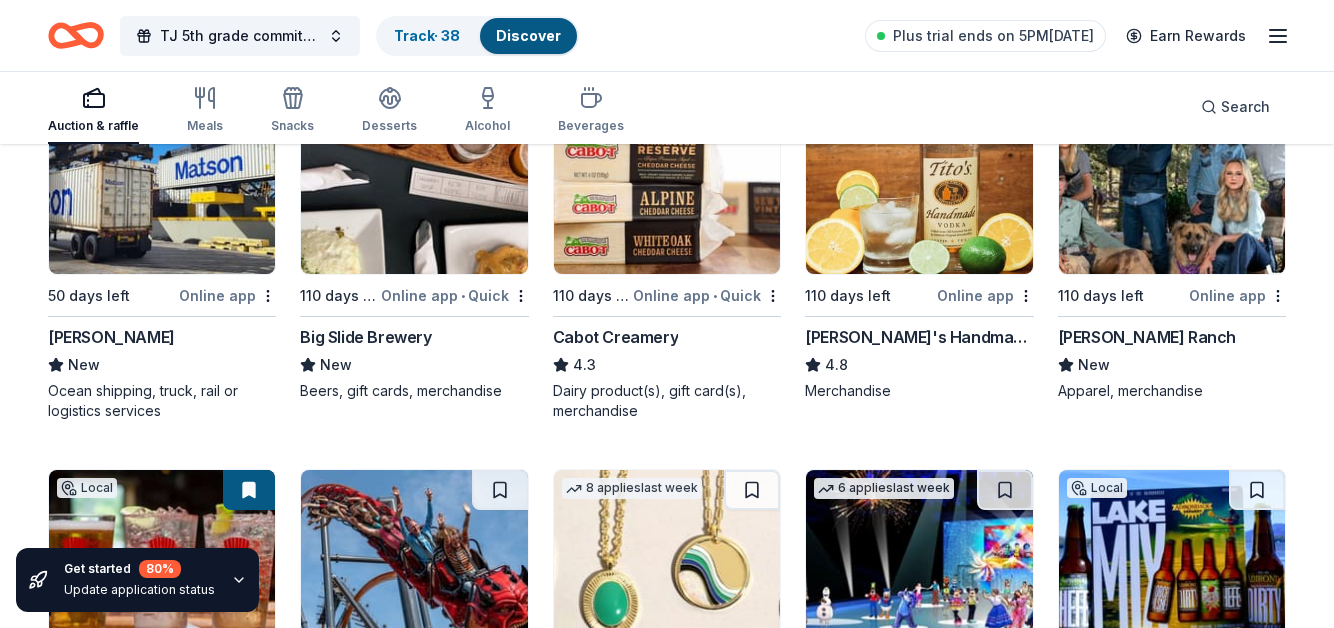 click at bounding box center (919, 179) 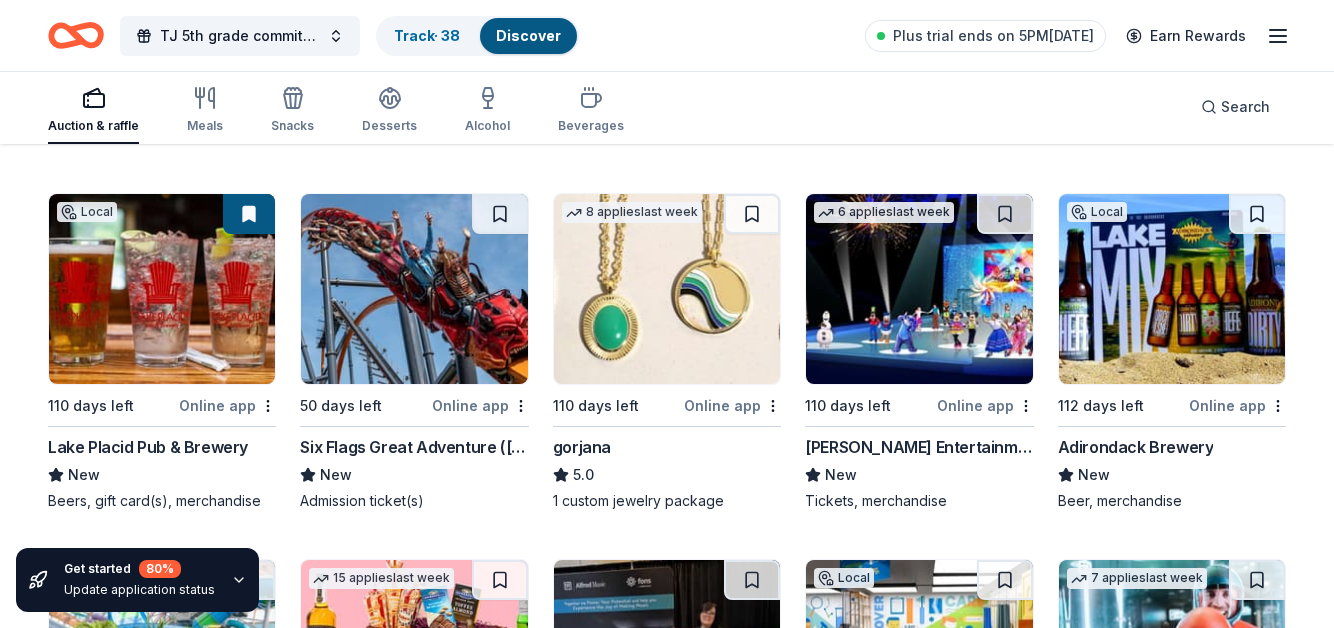 scroll, scrollTop: 3264, scrollLeft: 0, axis: vertical 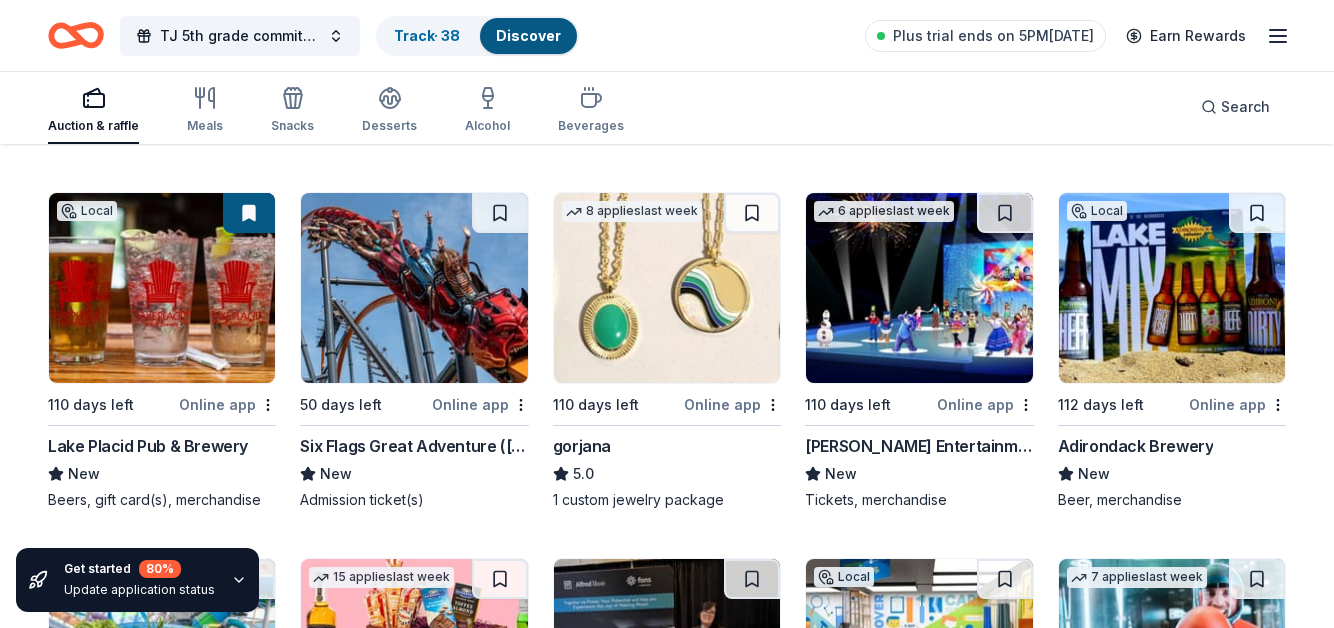 click at bounding box center (667, 288) 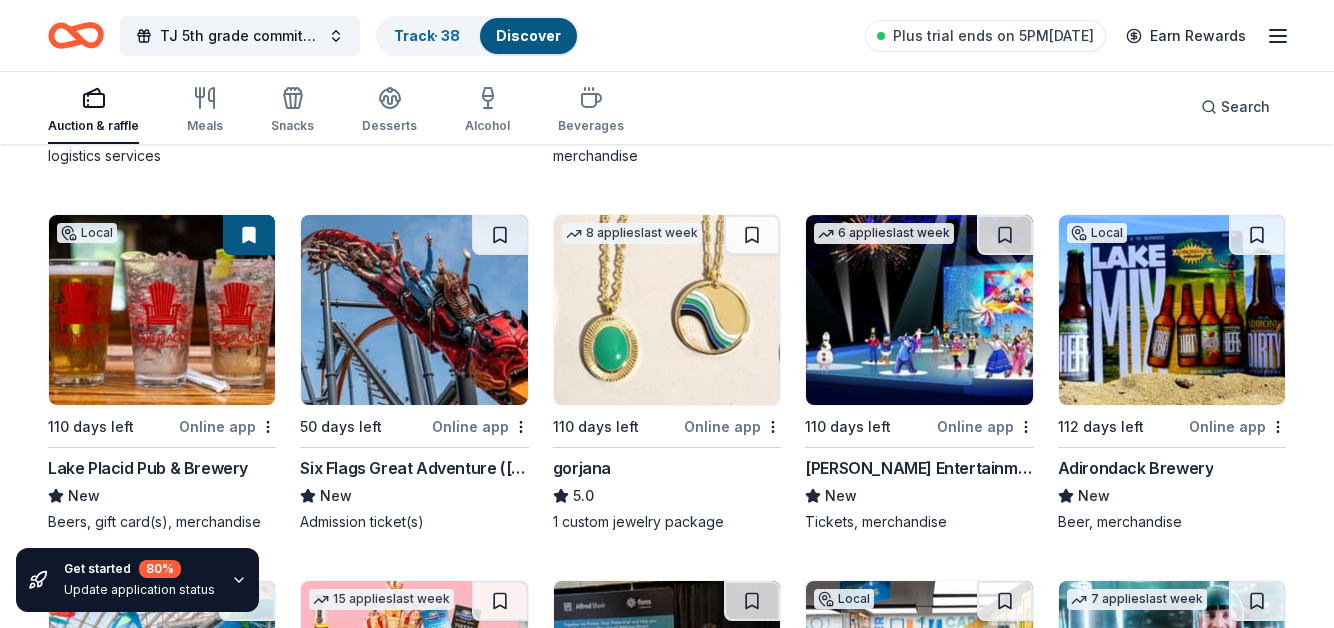 scroll, scrollTop: 3229, scrollLeft: 0, axis: vertical 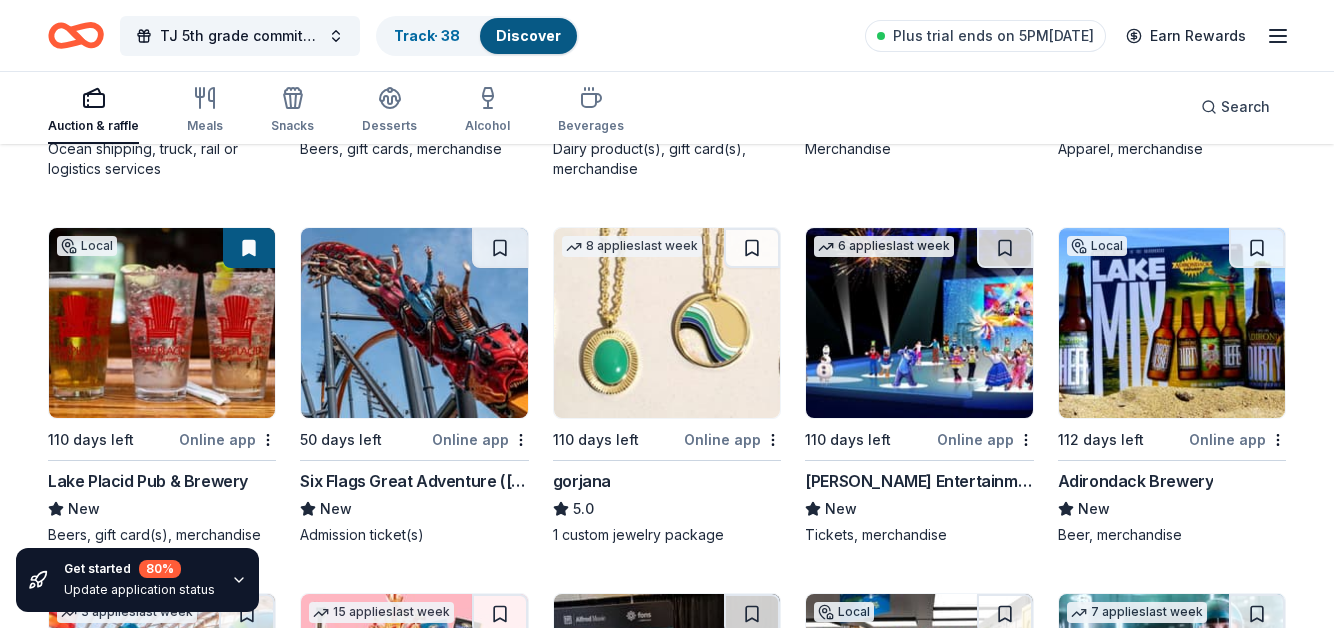 click at bounding box center [919, 323] 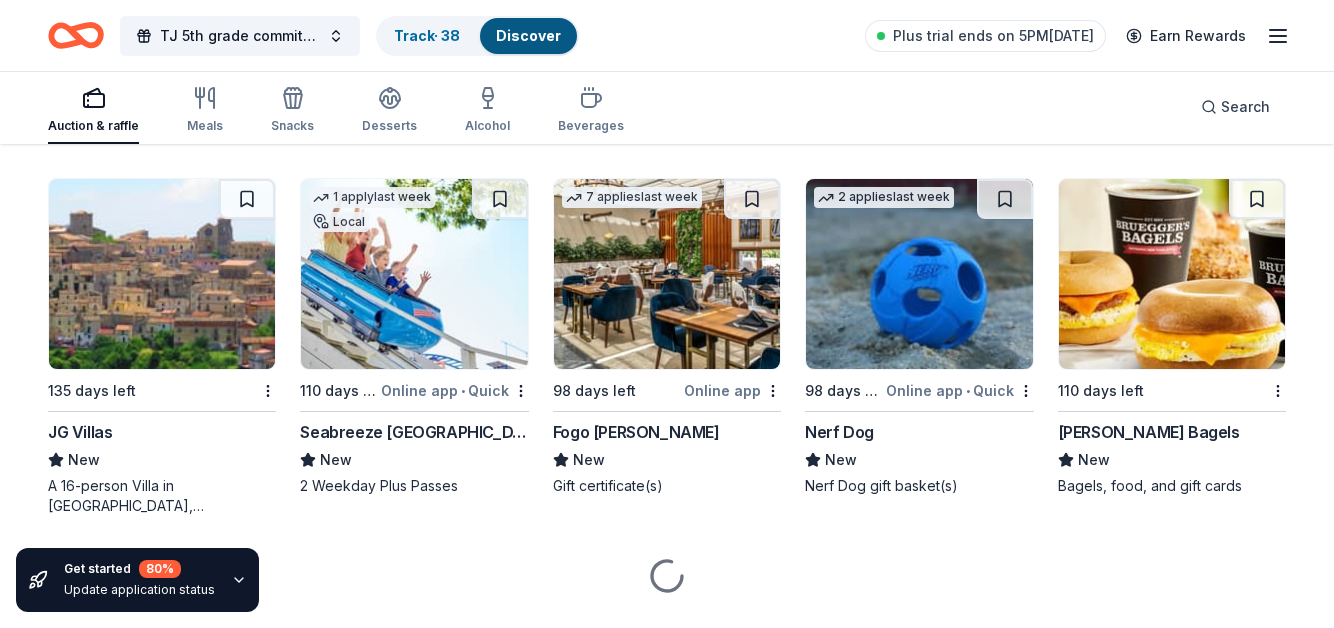 scroll, scrollTop: 4415, scrollLeft: 0, axis: vertical 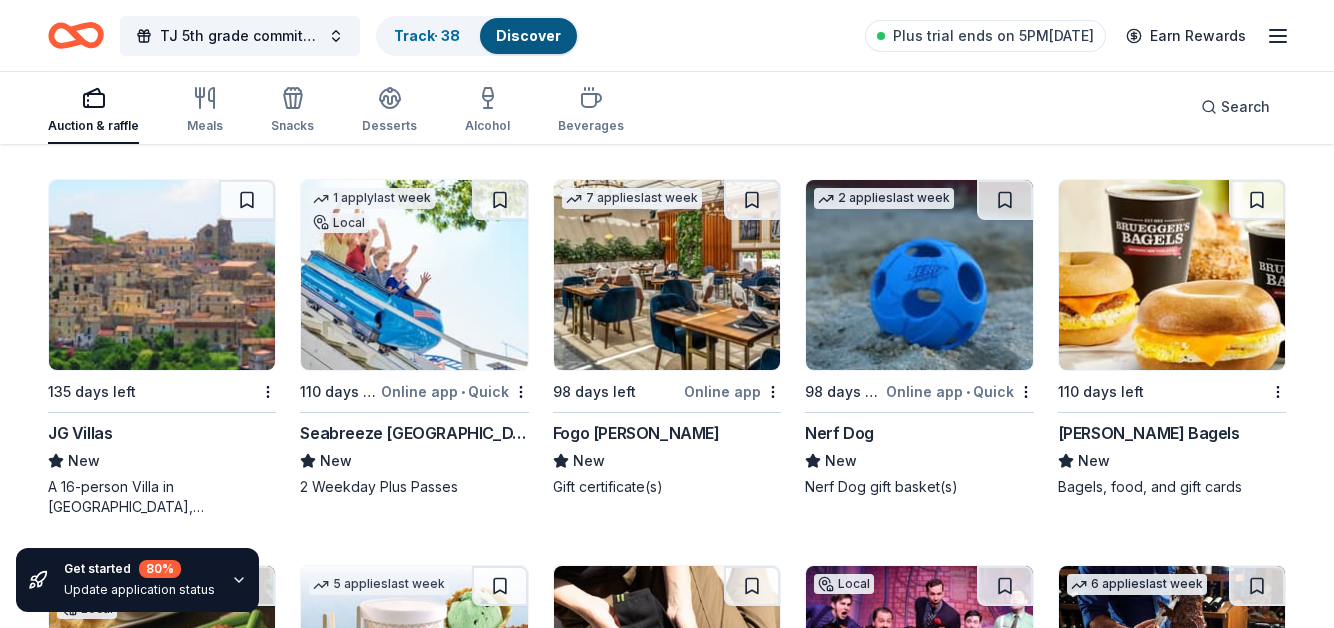 click at bounding box center [162, 275] 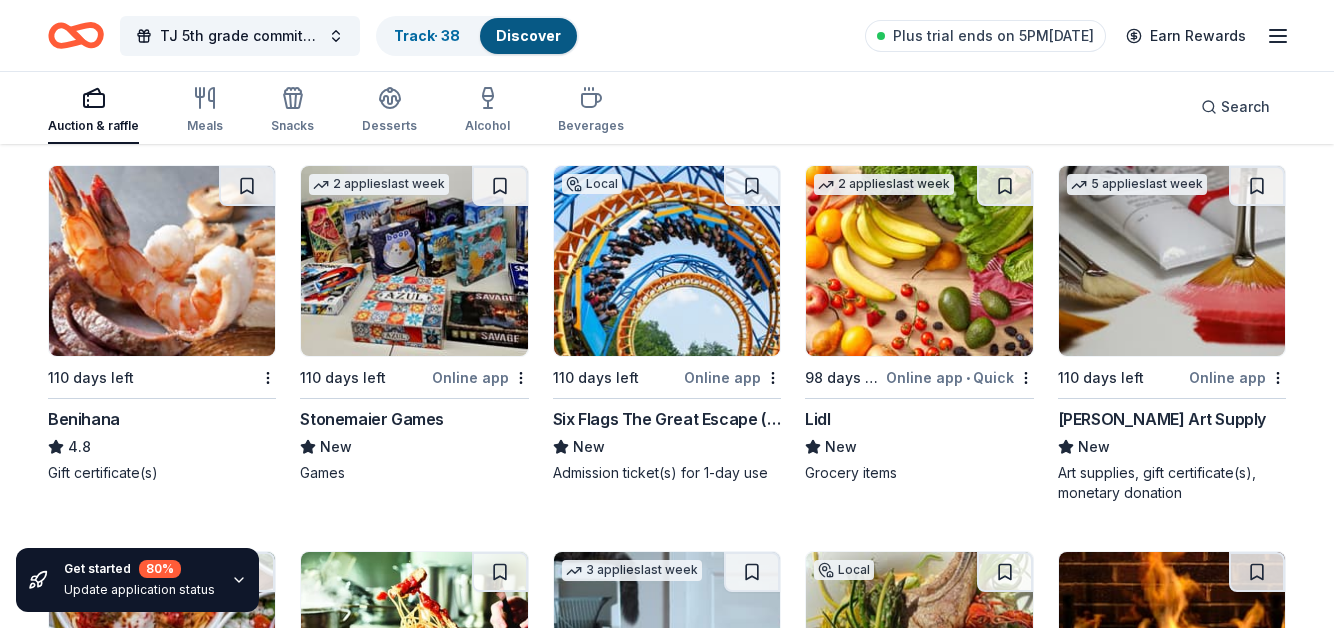scroll, scrollTop: 5605, scrollLeft: 0, axis: vertical 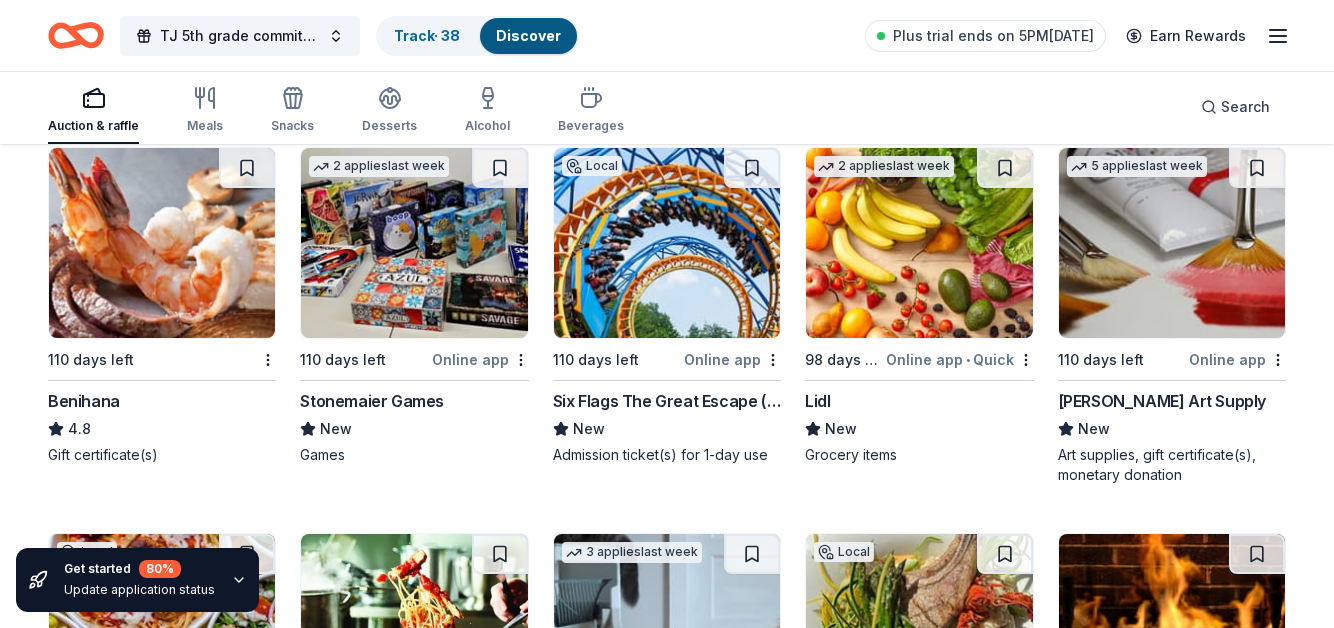 click at bounding box center [162, 243] 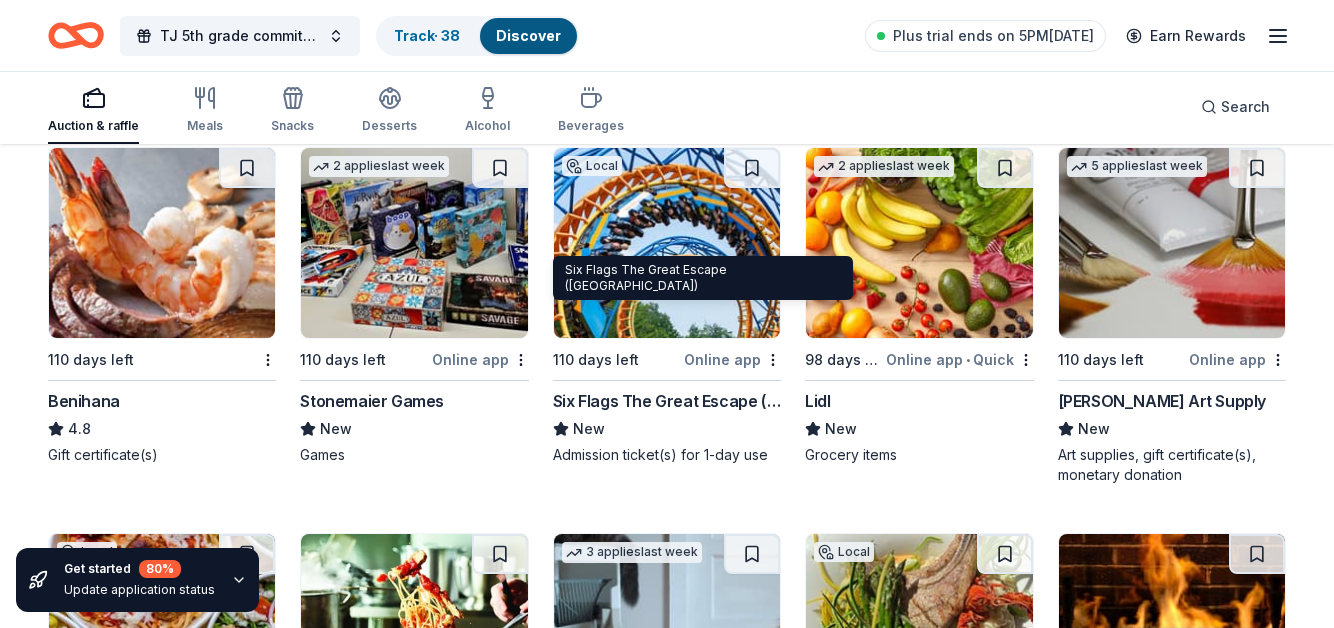 scroll, scrollTop: 5819, scrollLeft: 0, axis: vertical 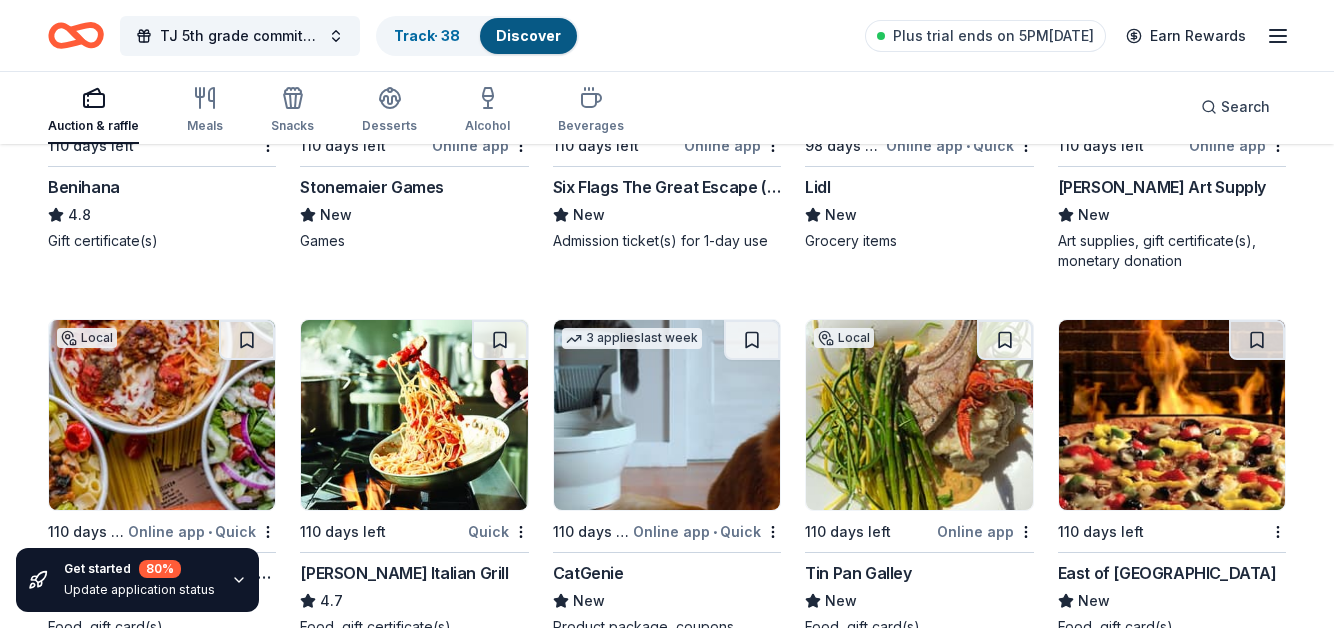 click at bounding box center (414, 415) 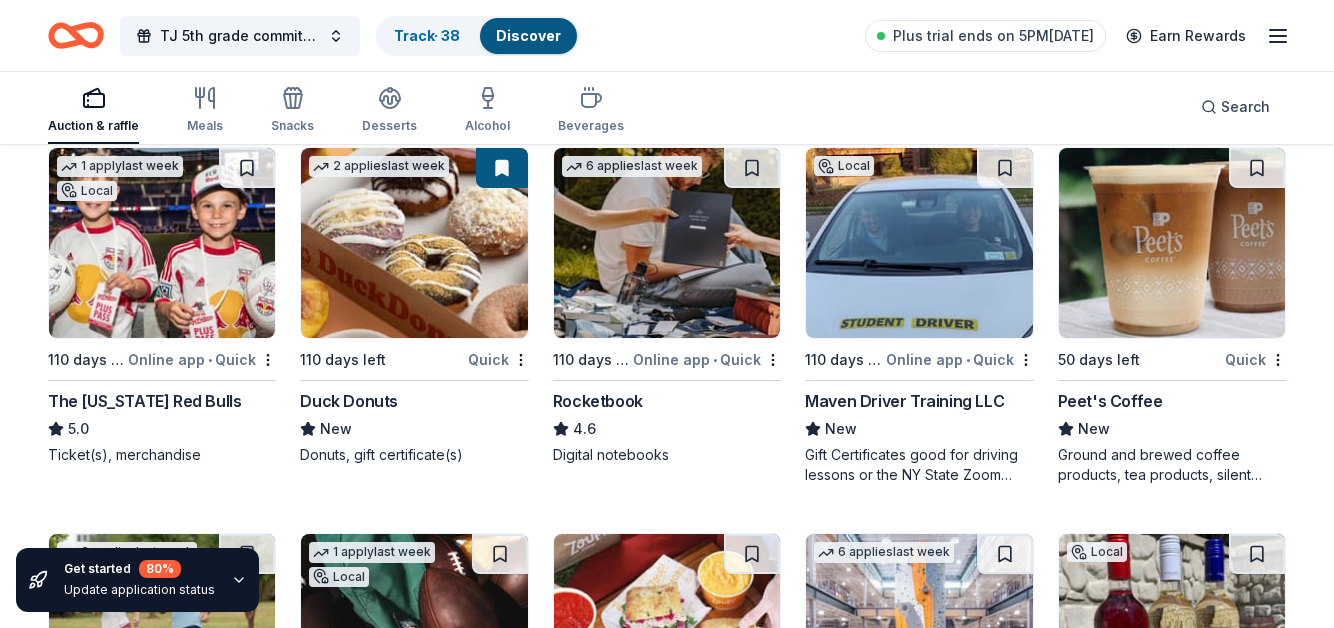scroll, scrollTop: 7116, scrollLeft: 0, axis: vertical 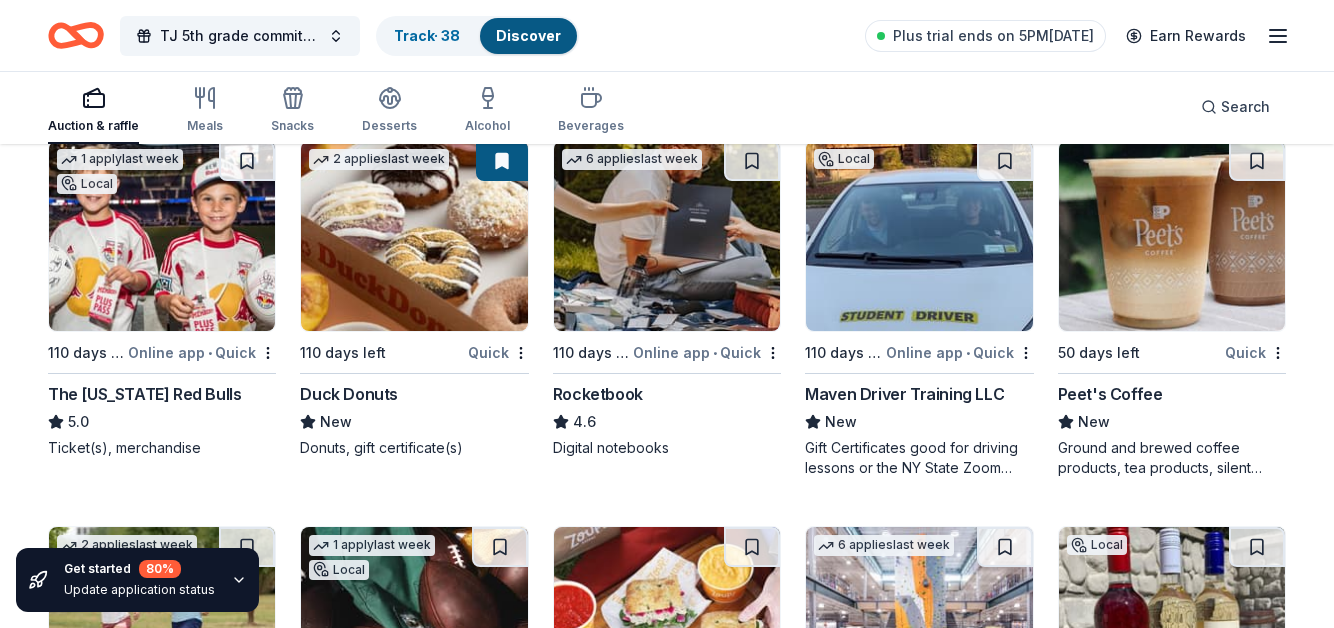 click at bounding box center (162, 236) 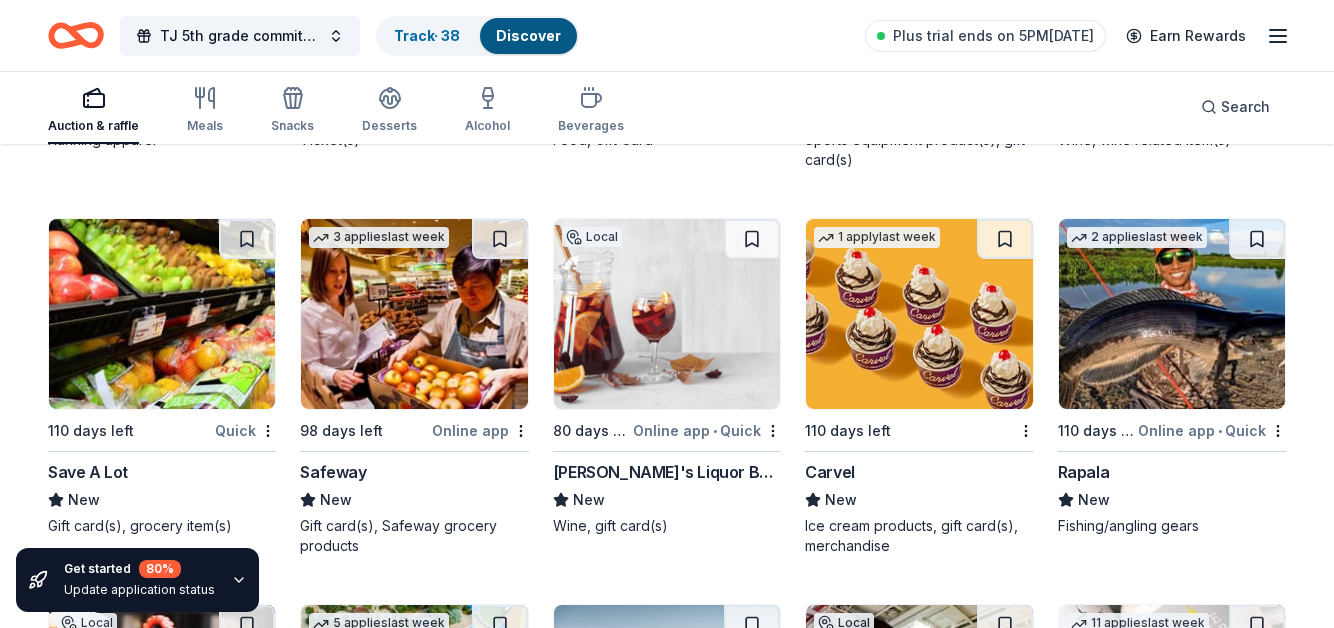 scroll, scrollTop: 7813, scrollLeft: 0, axis: vertical 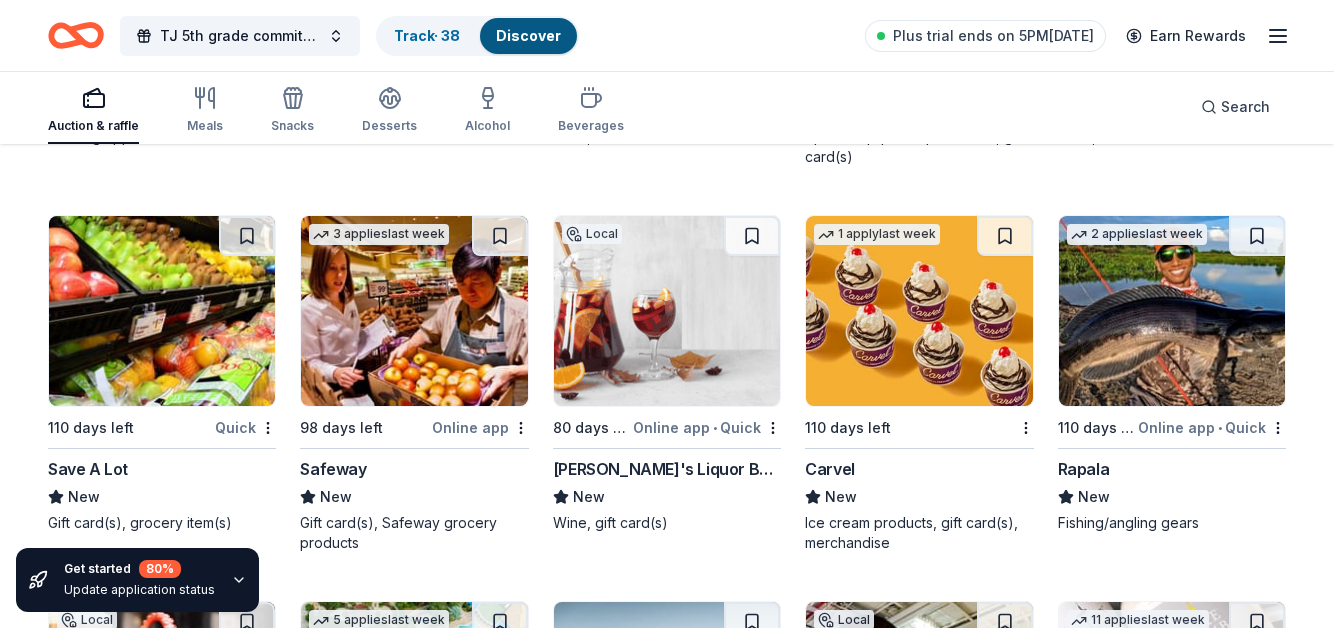 click at bounding box center (1172, 311) 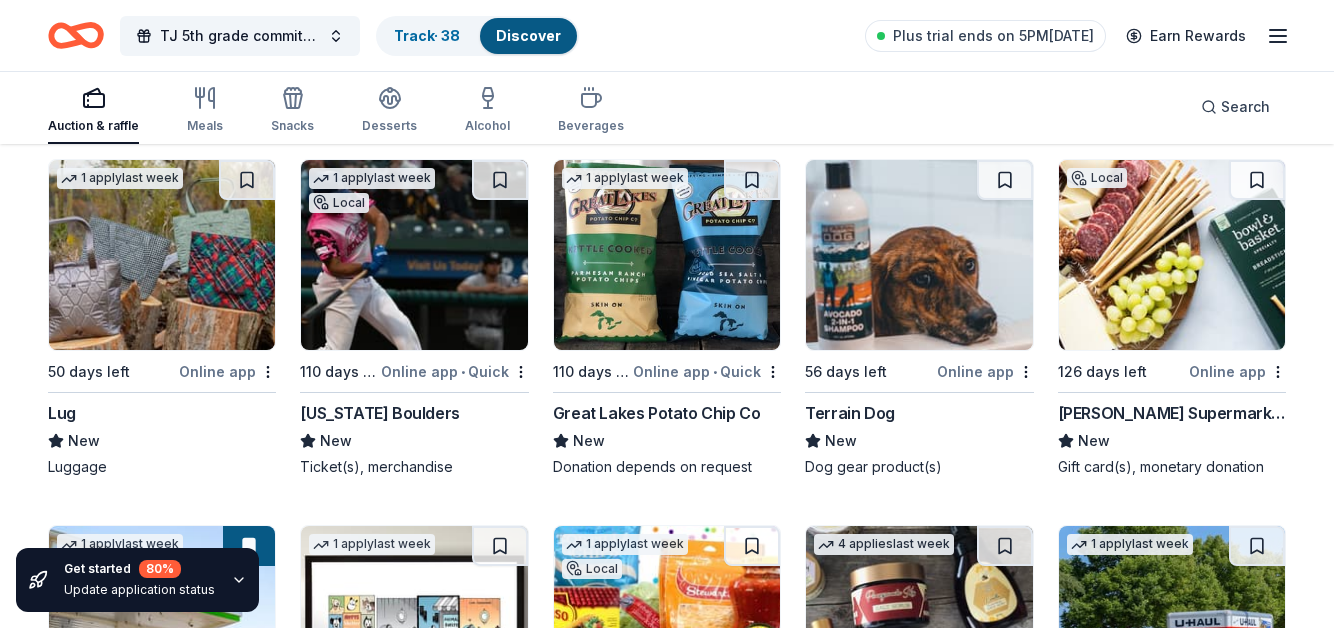 scroll, scrollTop: 8639, scrollLeft: 0, axis: vertical 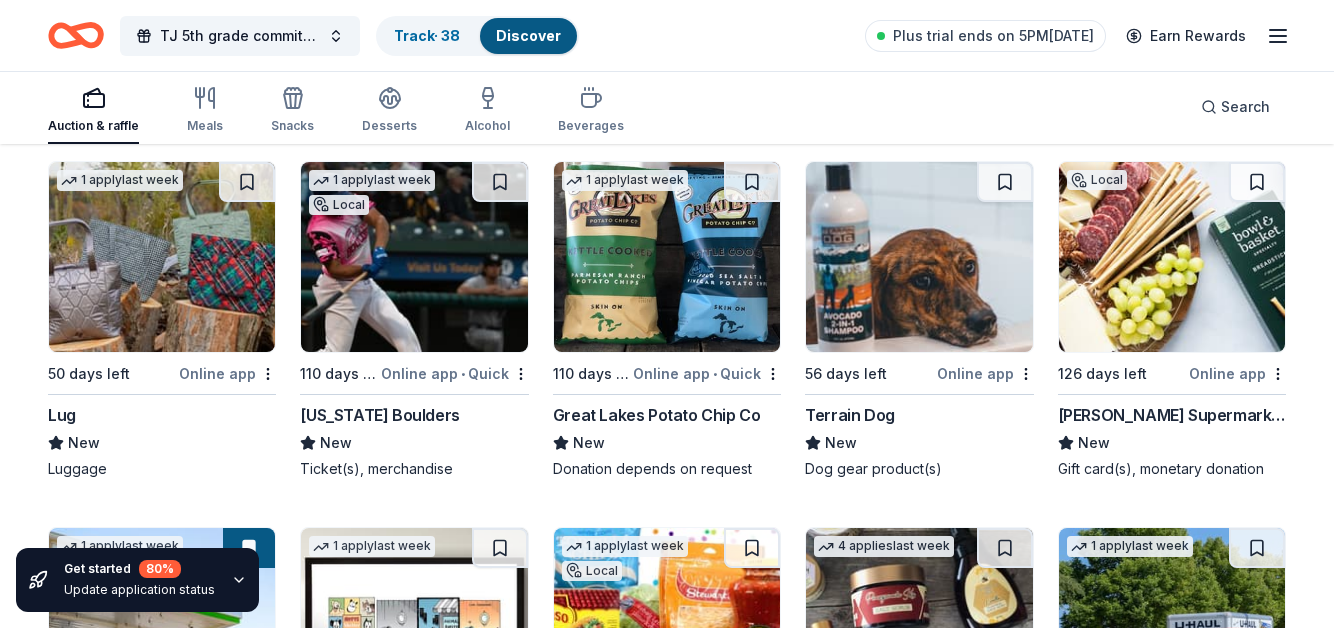 click at bounding box center [1172, 257] 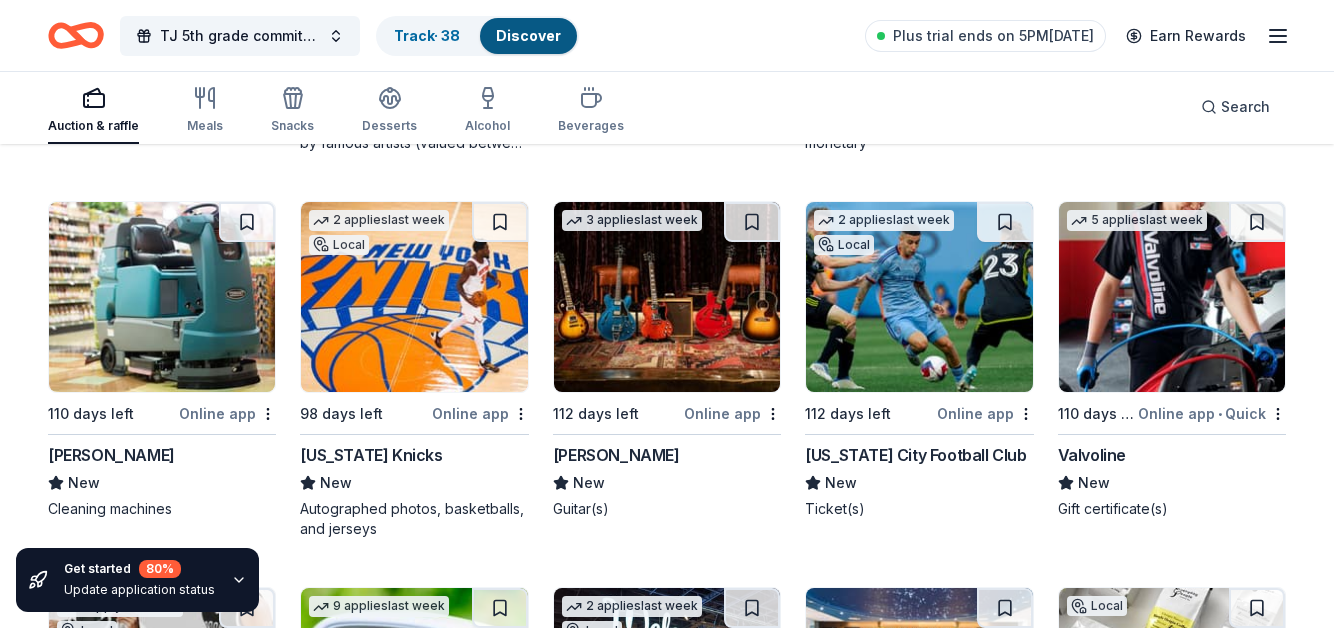 scroll, scrollTop: 10127, scrollLeft: 0, axis: vertical 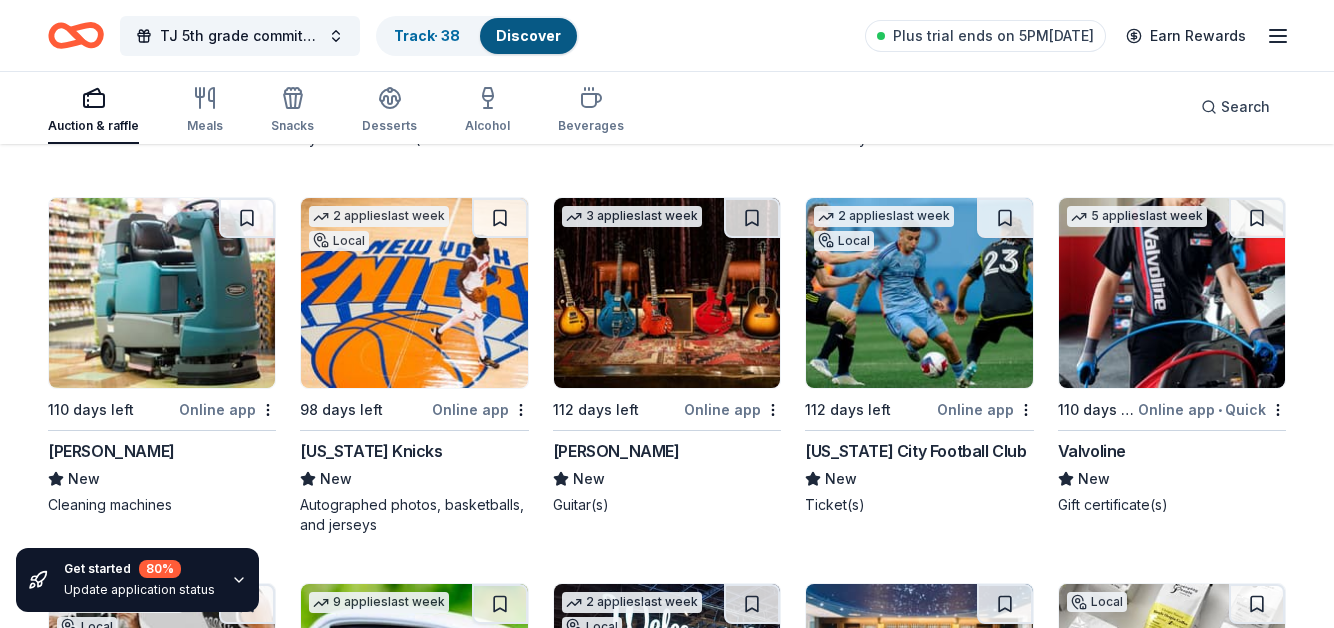 click at bounding box center [162, 293] 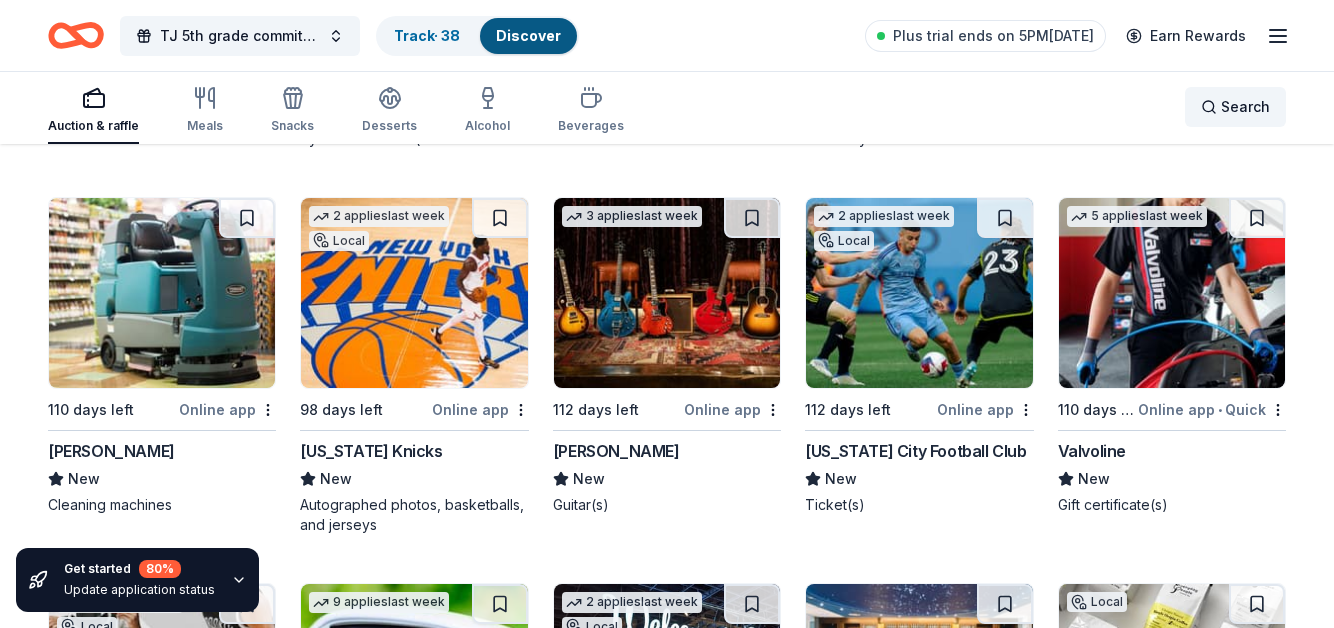 click on "Search" at bounding box center [1245, 107] 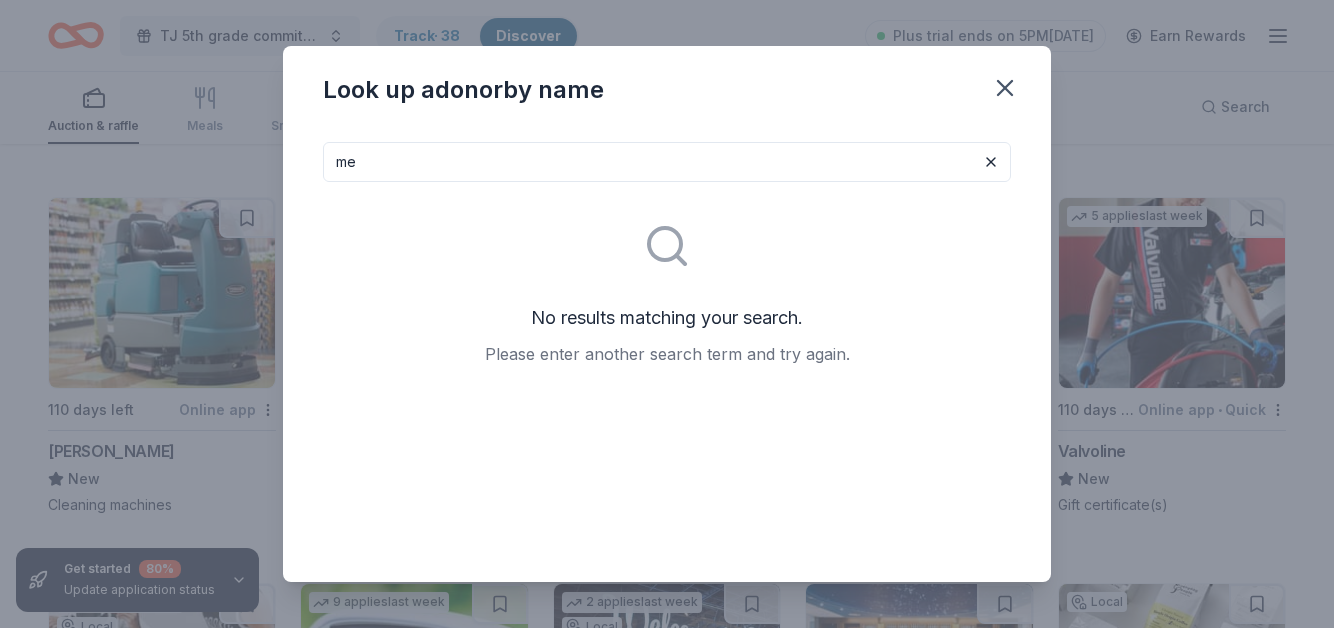 type on "m" 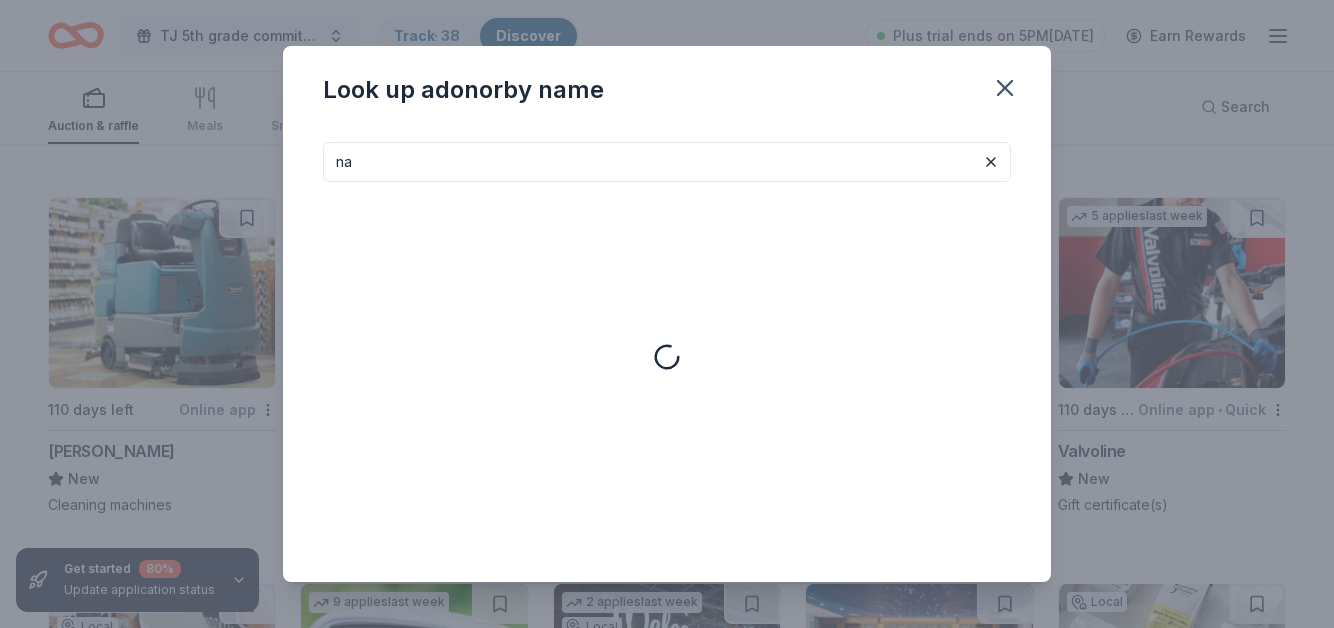 type on "n" 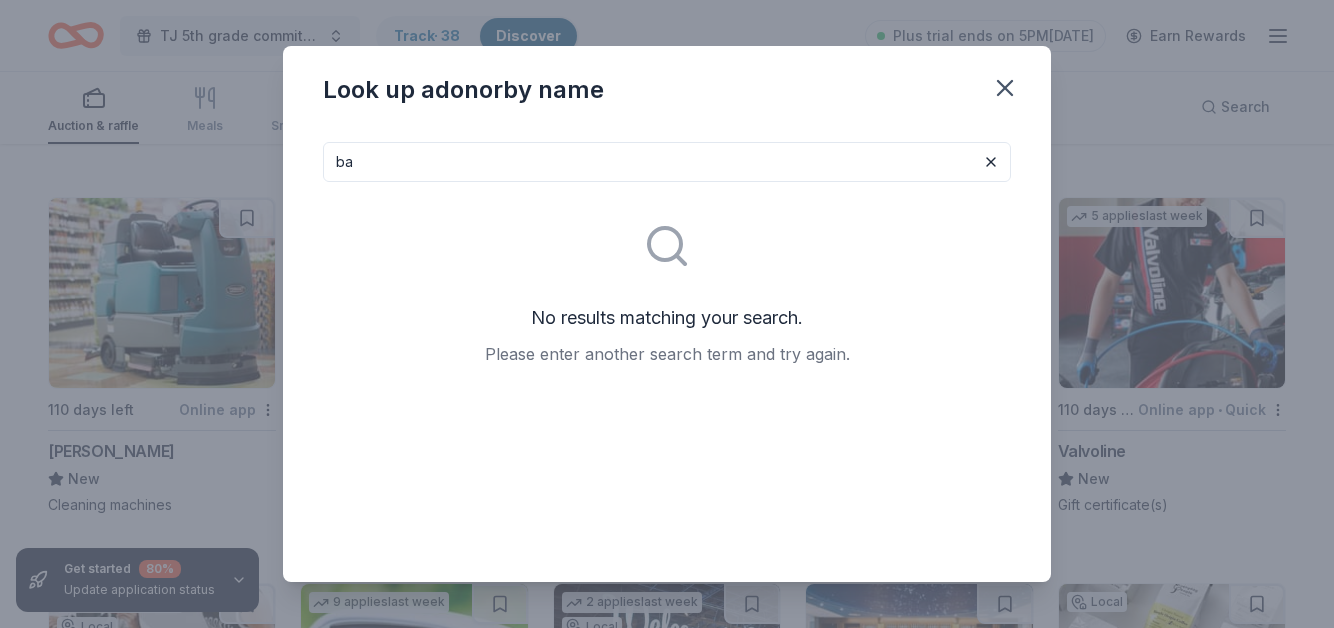 type on "b" 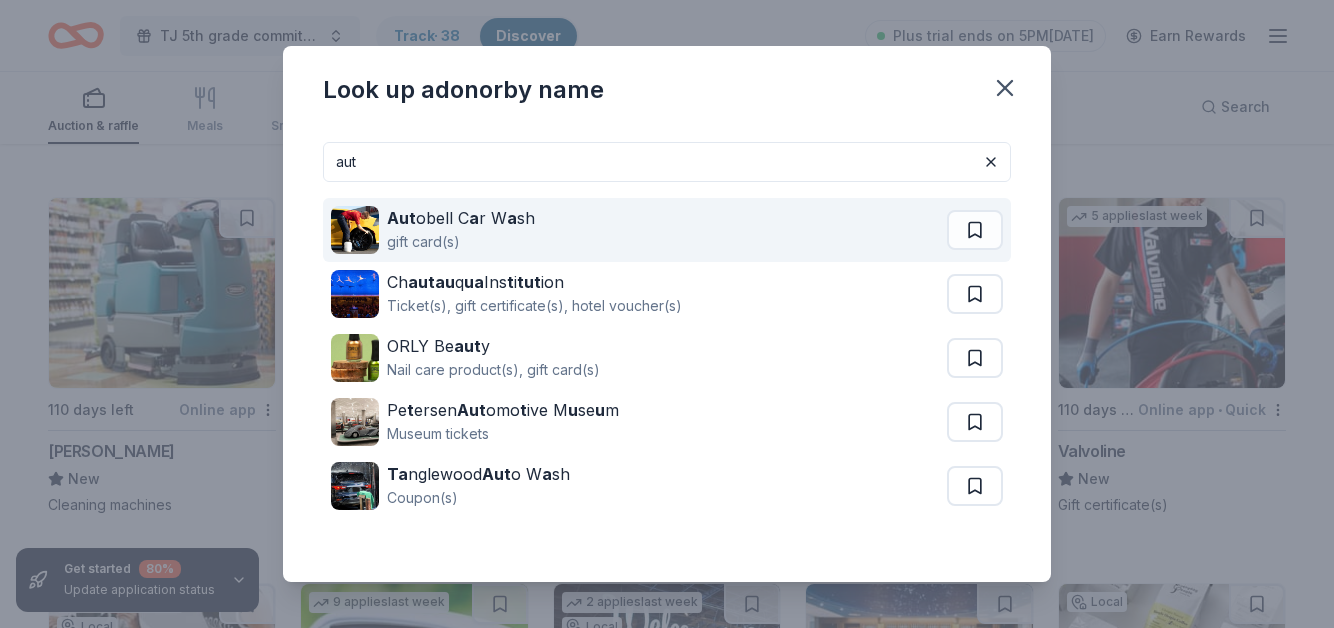 type on "aut" 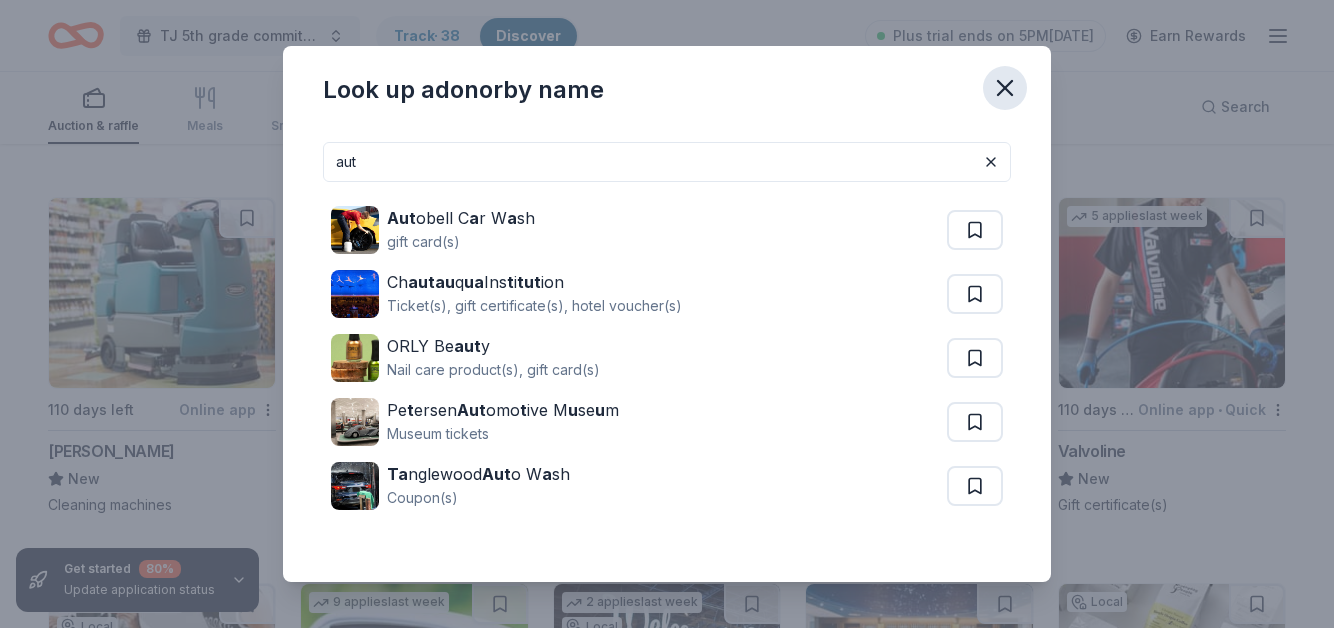 click 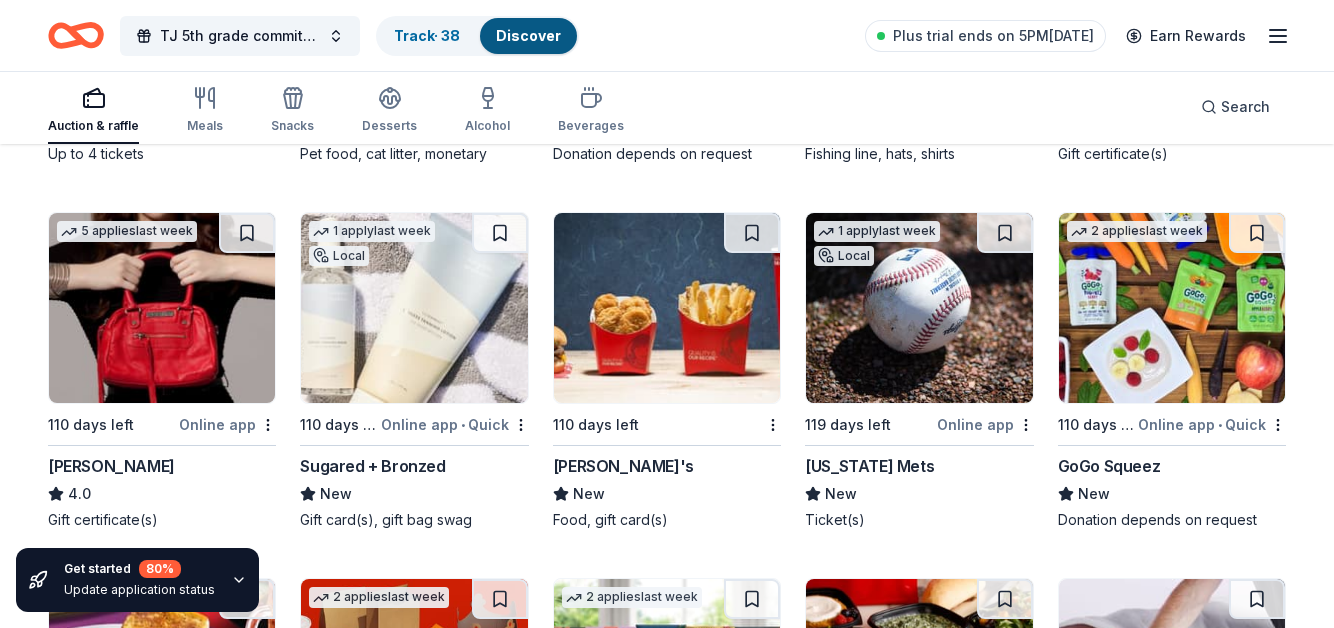 scroll, scrollTop: 12407, scrollLeft: 0, axis: vertical 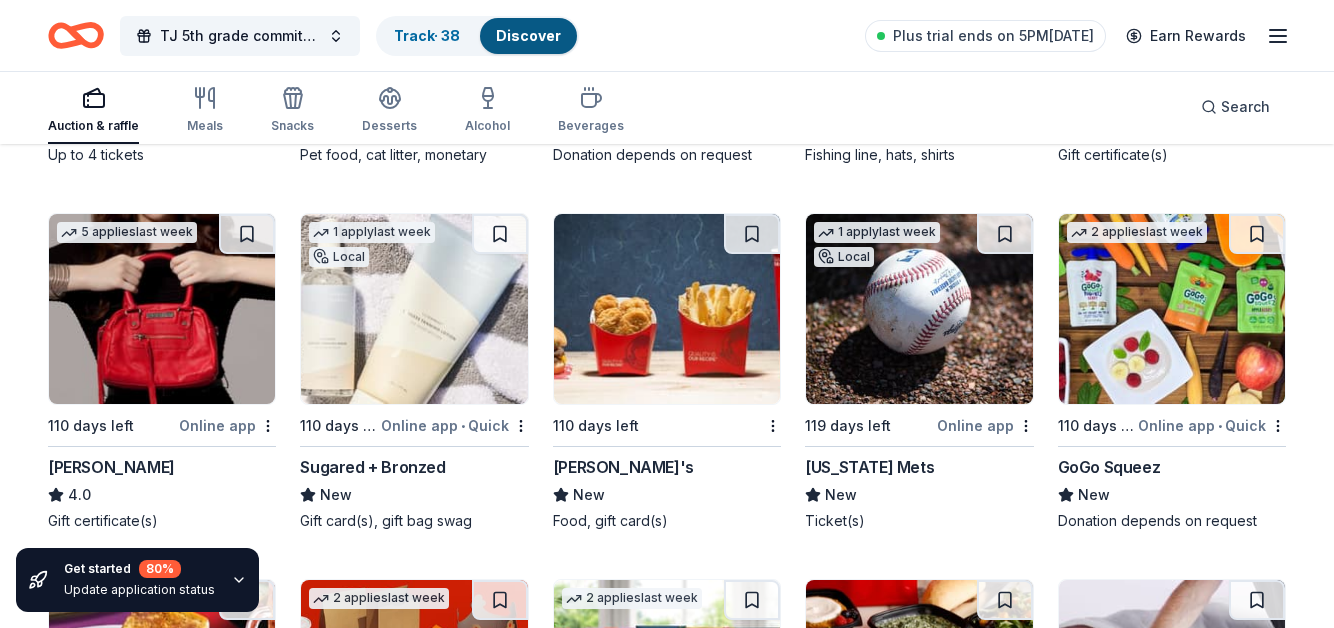click at bounding box center [162, 309] 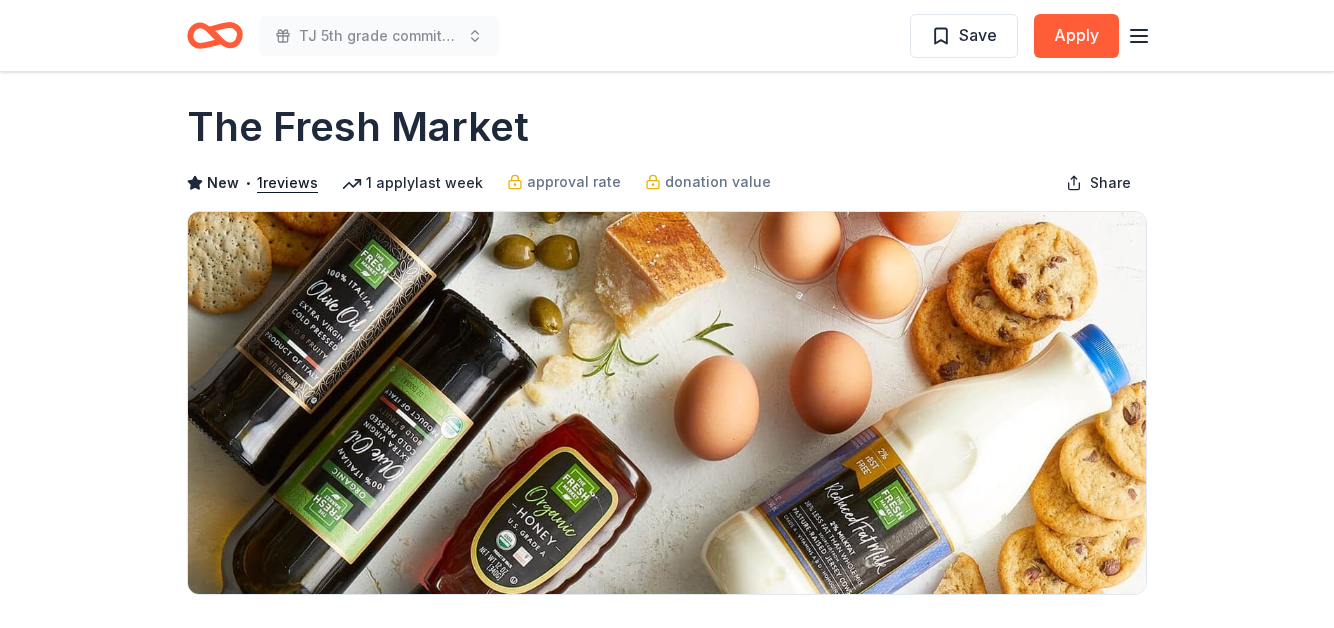 scroll, scrollTop: 0, scrollLeft: 0, axis: both 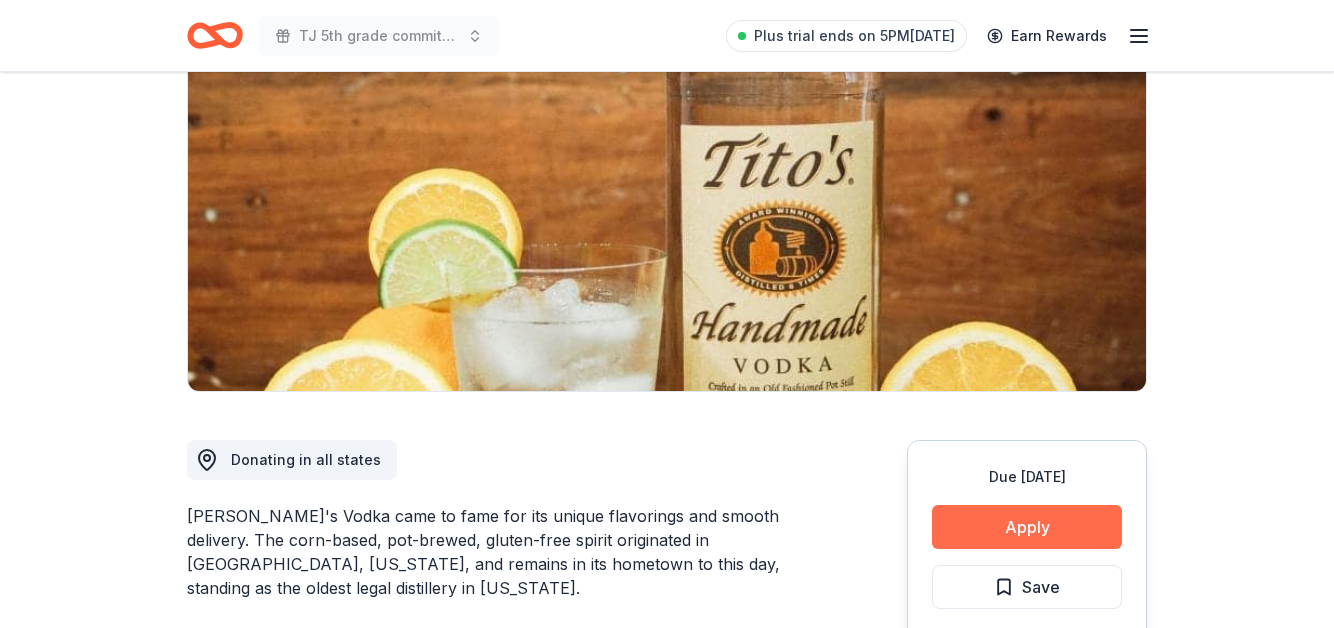 click on "Apply" at bounding box center (1027, 527) 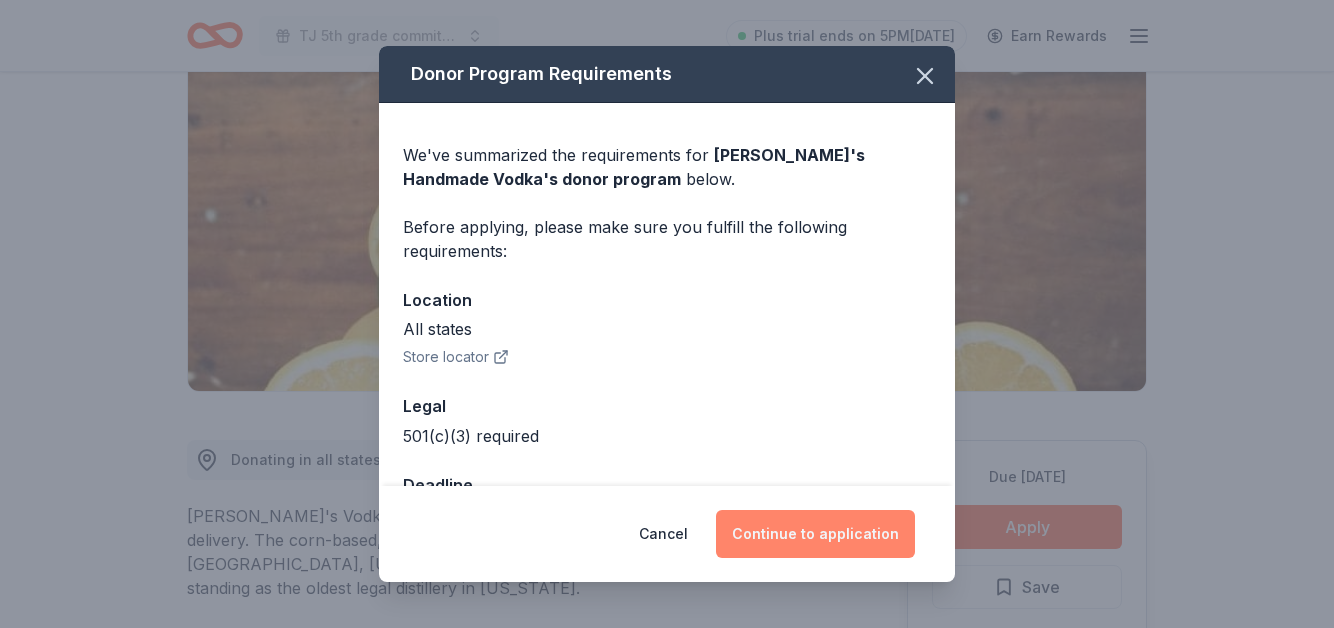 click on "Continue to application" at bounding box center [815, 534] 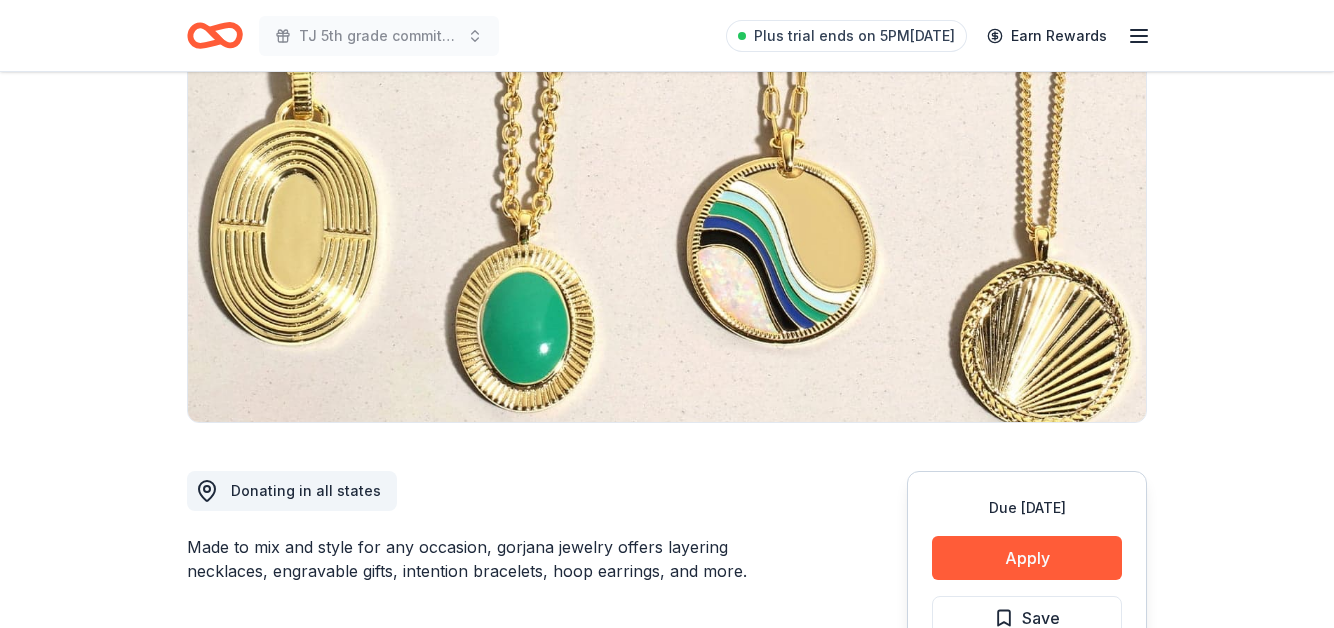 scroll, scrollTop: 184, scrollLeft: 0, axis: vertical 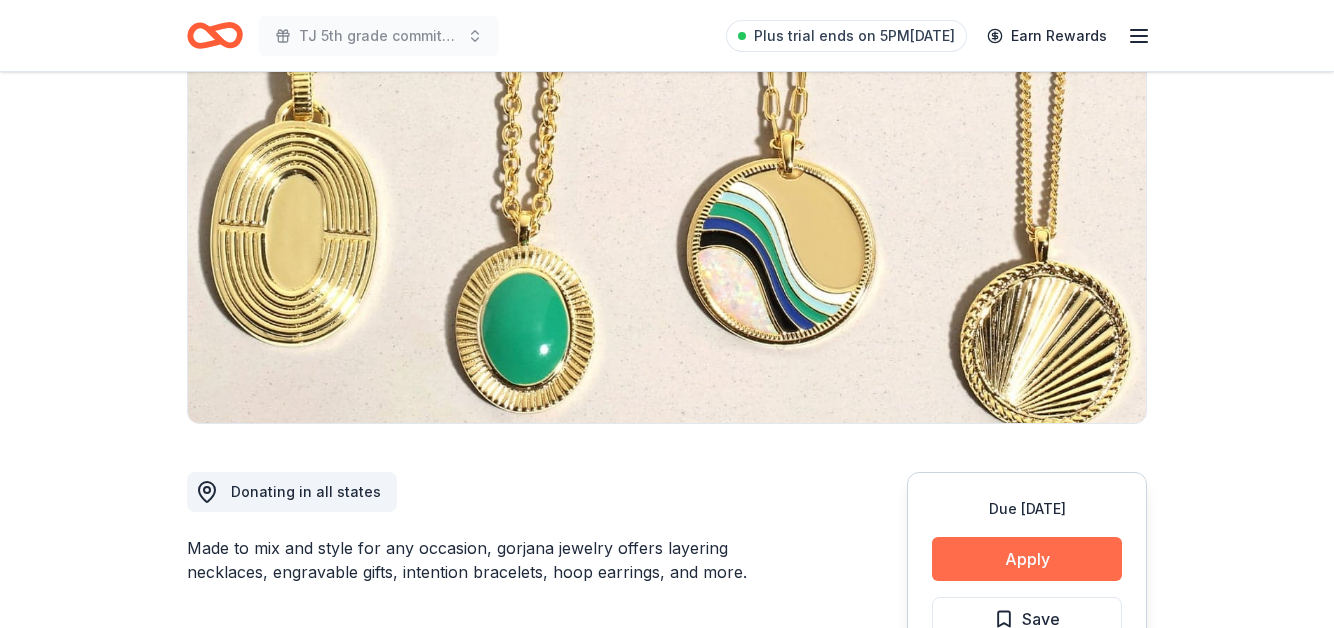click on "Apply" at bounding box center (1027, 559) 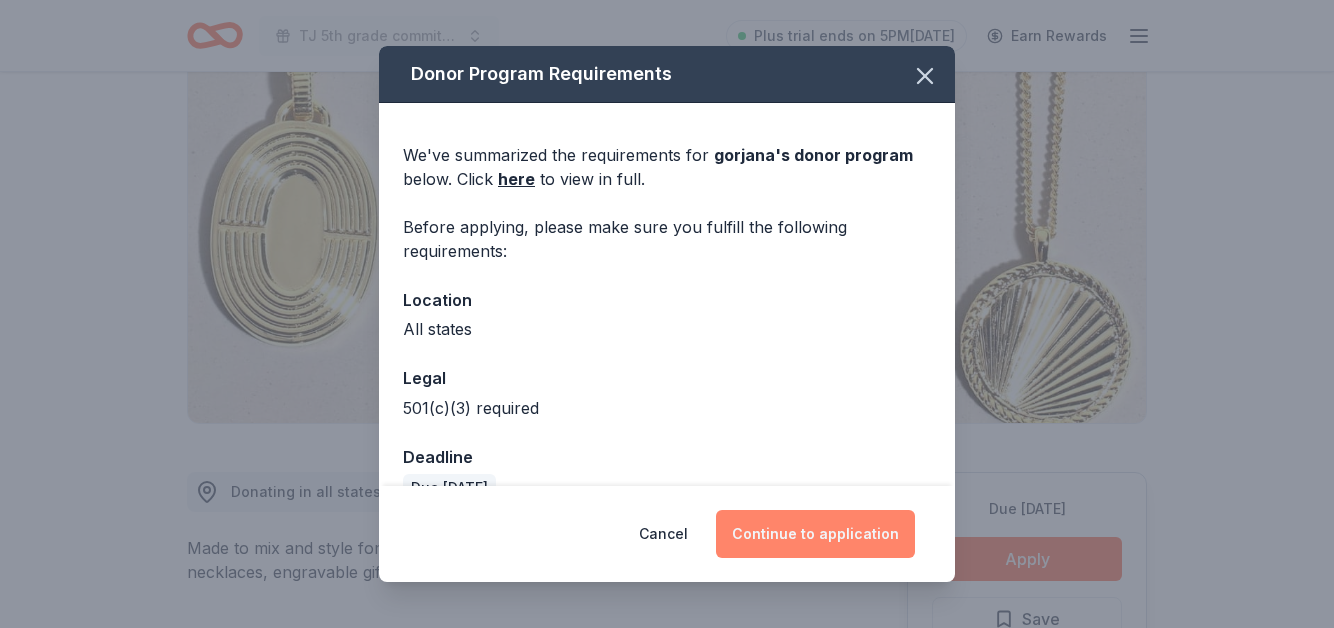 click on "Continue to application" at bounding box center [815, 534] 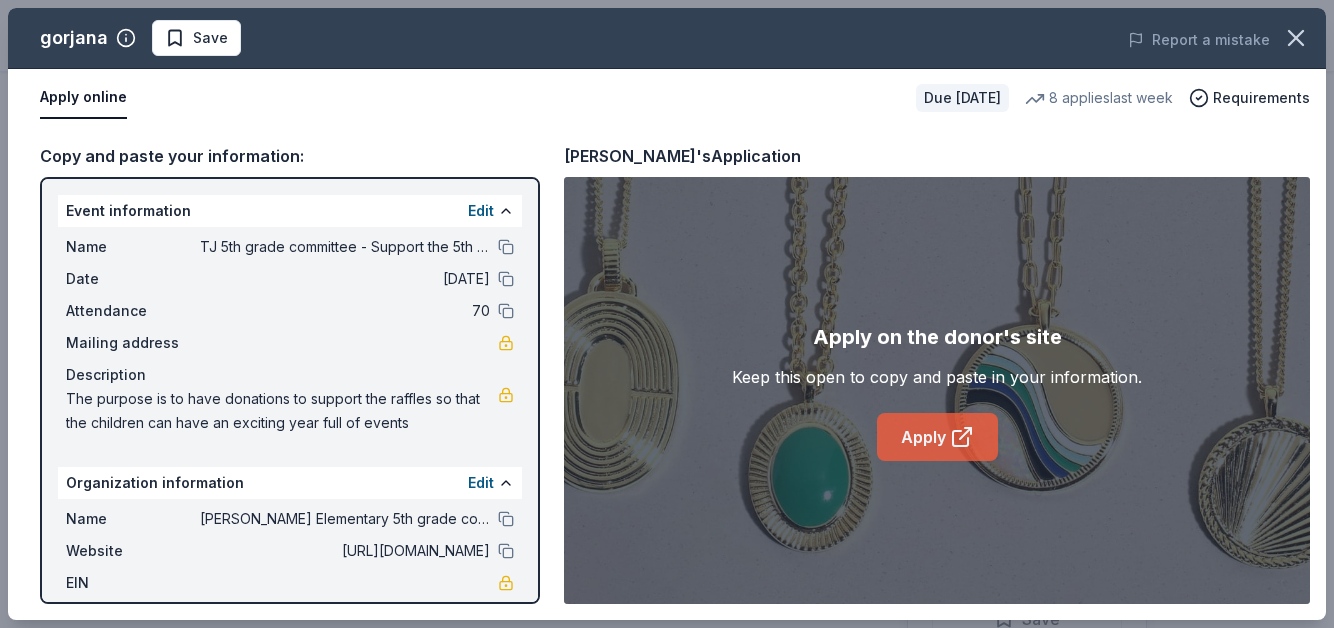 click on "Apply" at bounding box center [937, 437] 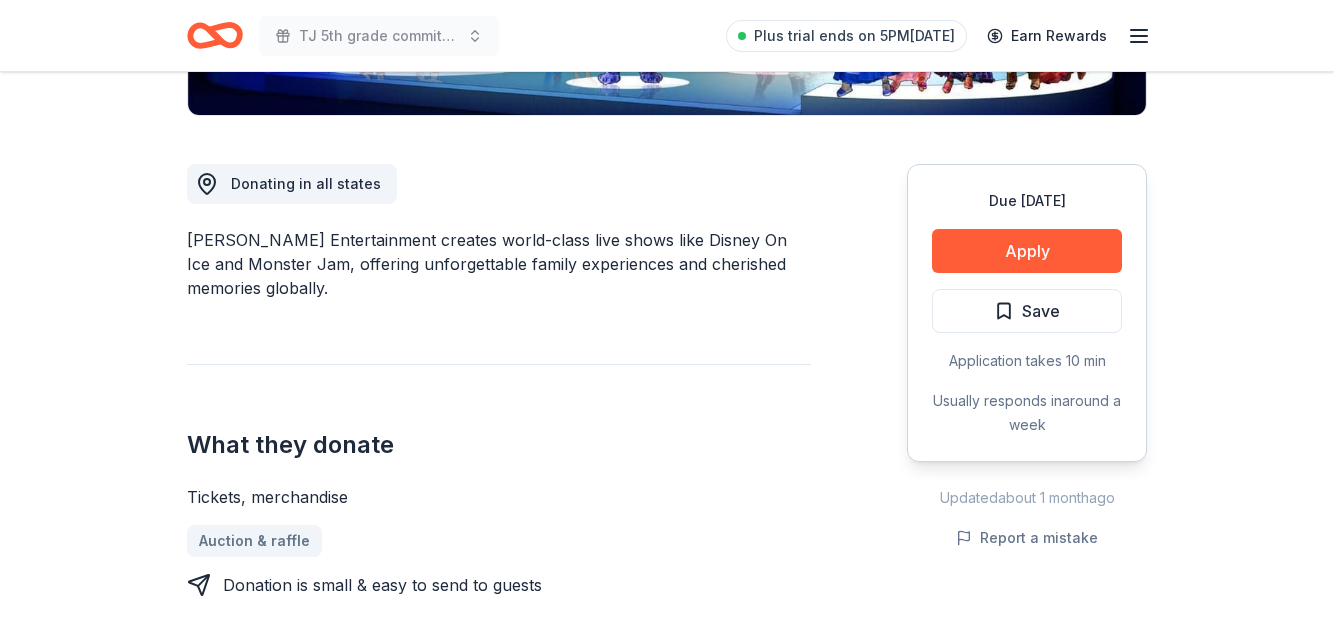 scroll, scrollTop: 494, scrollLeft: 0, axis: vertical 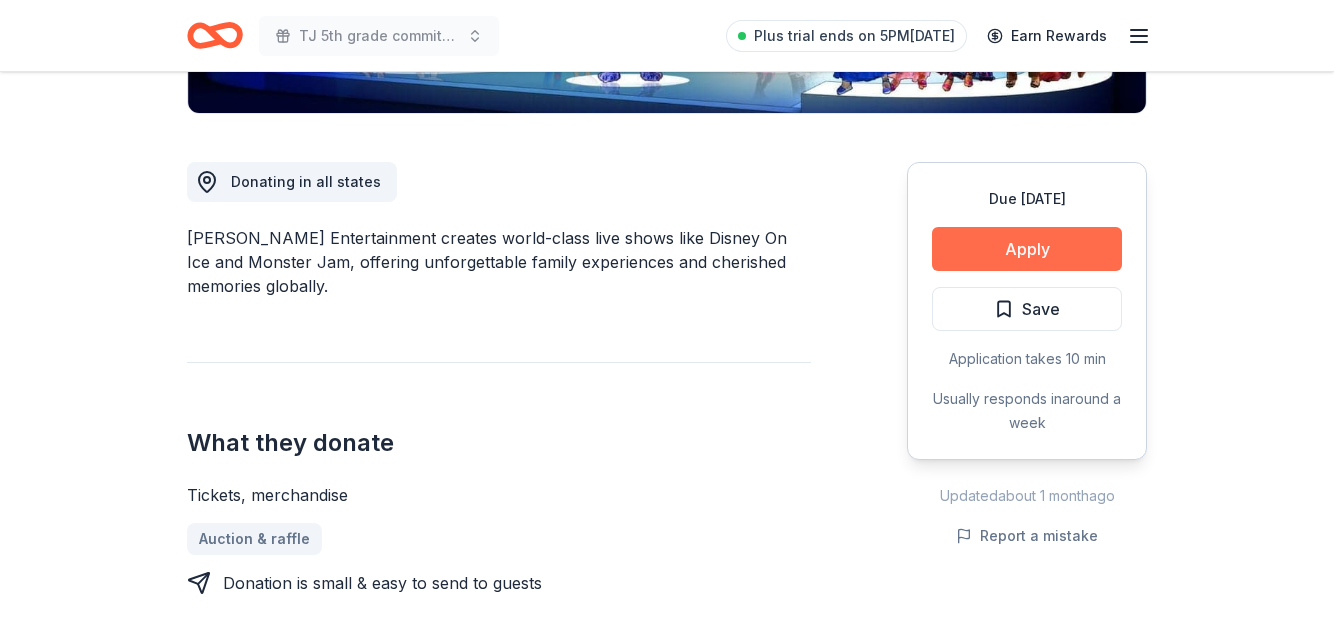 click on "Apply" at bounding box center [1027, 249] 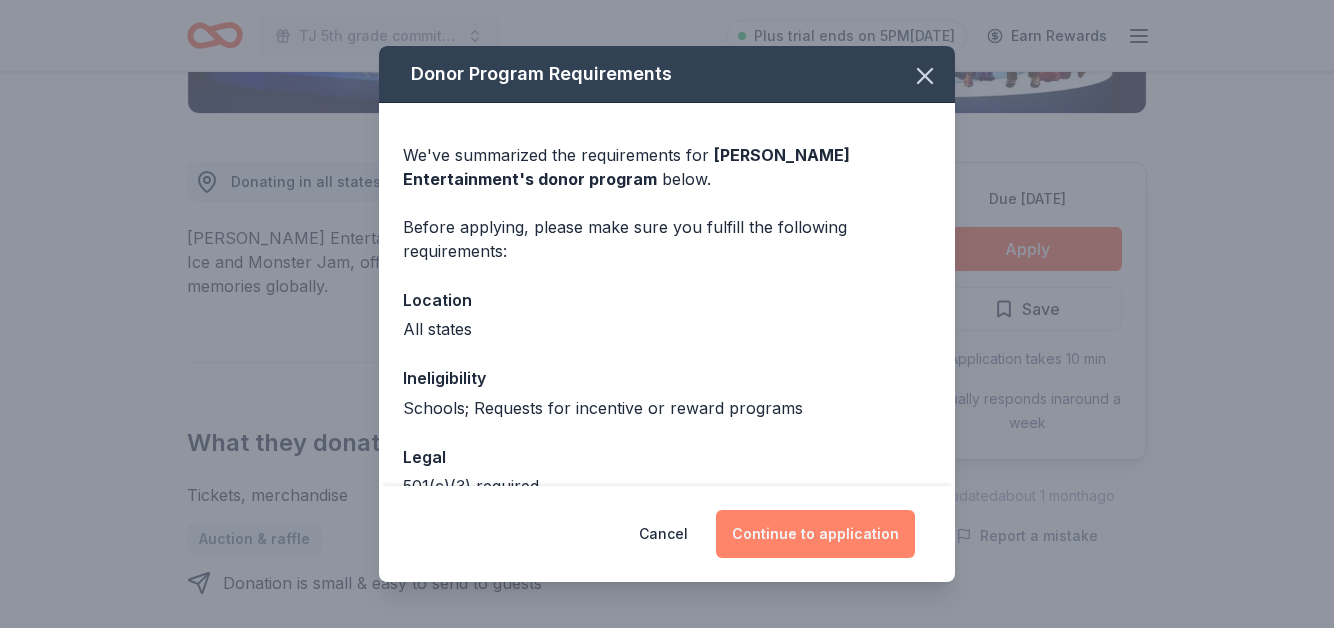 click on "Continue to application" at bounding box center [815, 534] 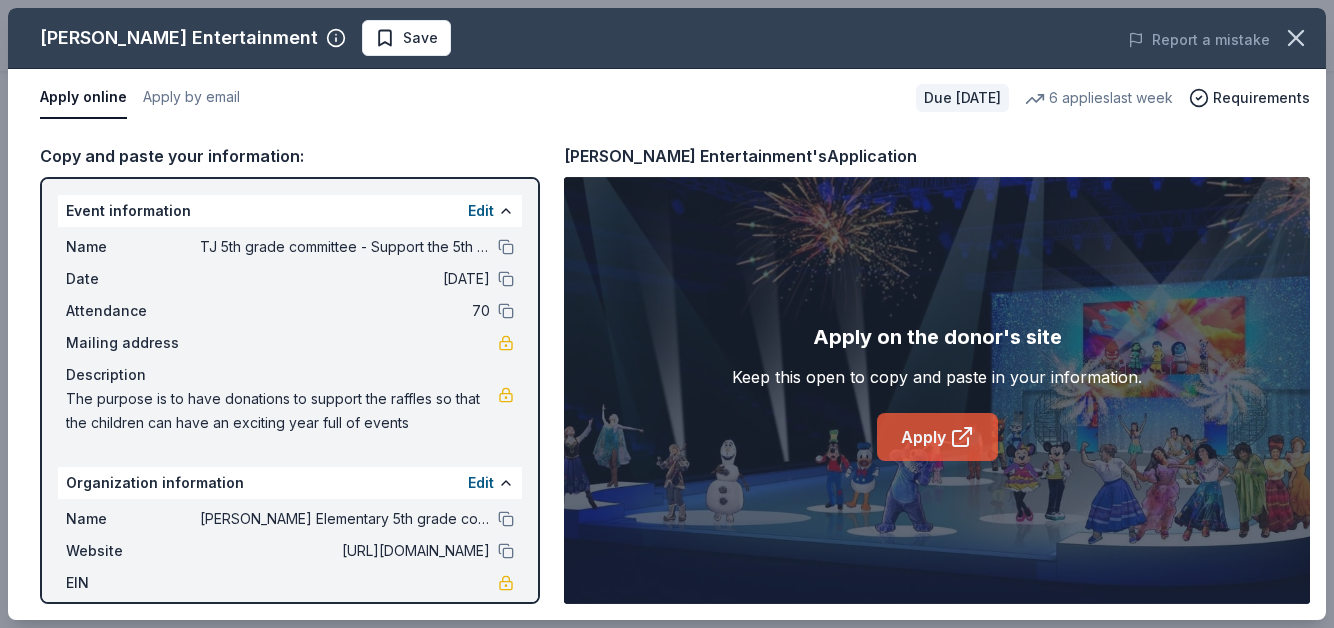 click on "Apply" at bounding box center (937, 437) 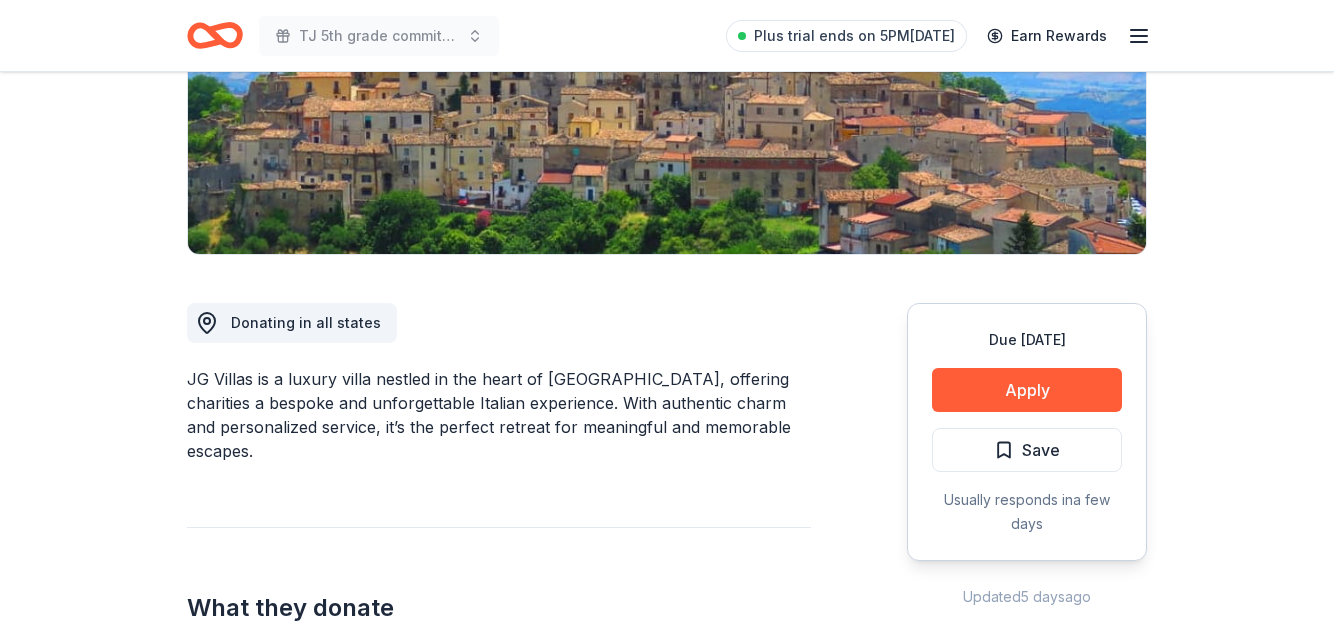 scroll, scrollTop: 364, scrollLeft: 0, axis: vertical 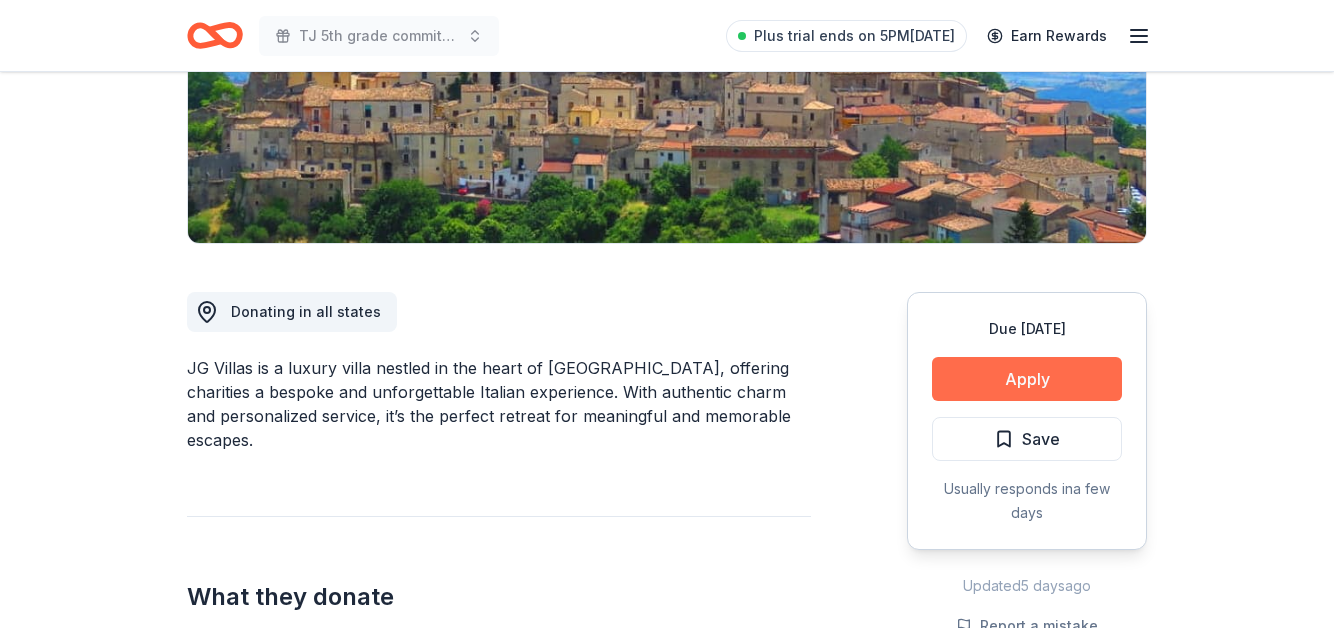click on "Apply" at bounding box center [1027, 379] 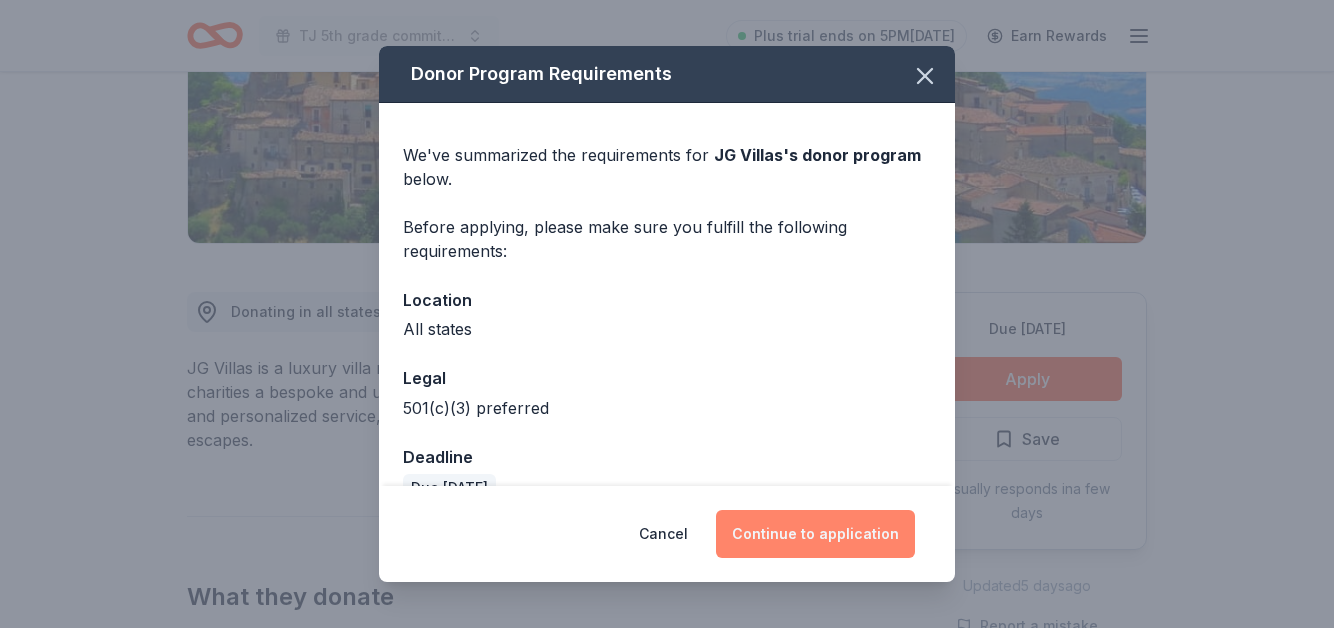 click on "Continue to application" at bounding box center (815, 534) 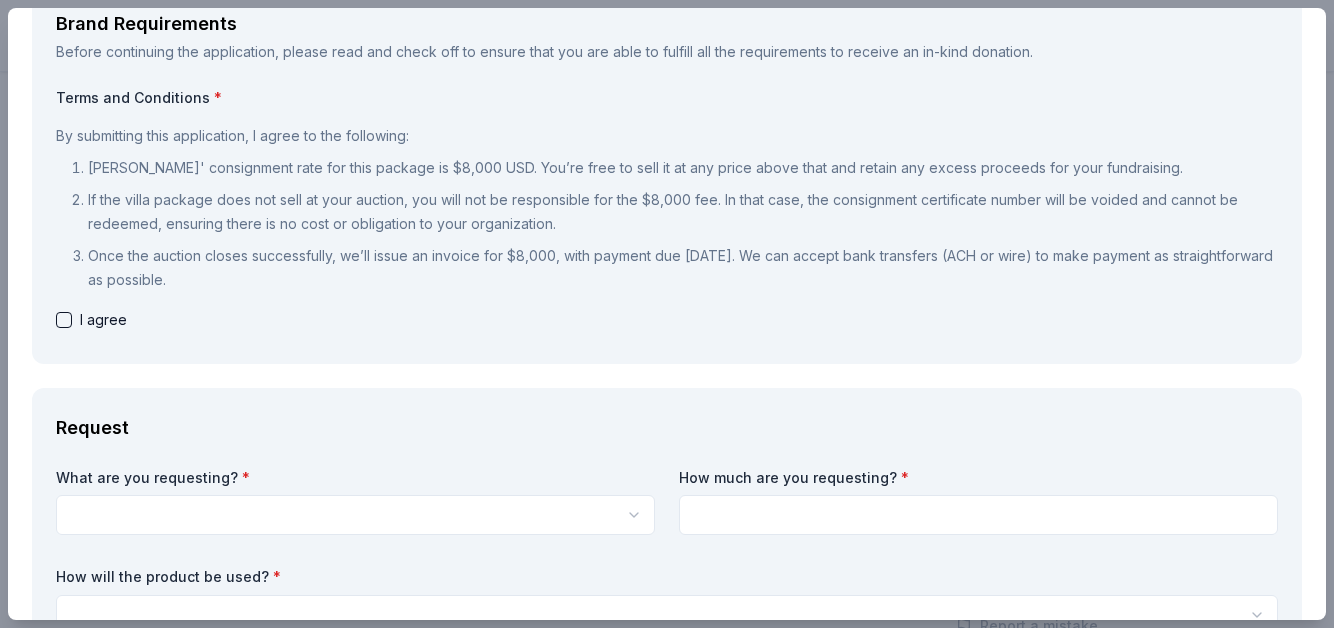 scroll, scrollTop: 138, scrollLeft: 0, axis: vertical 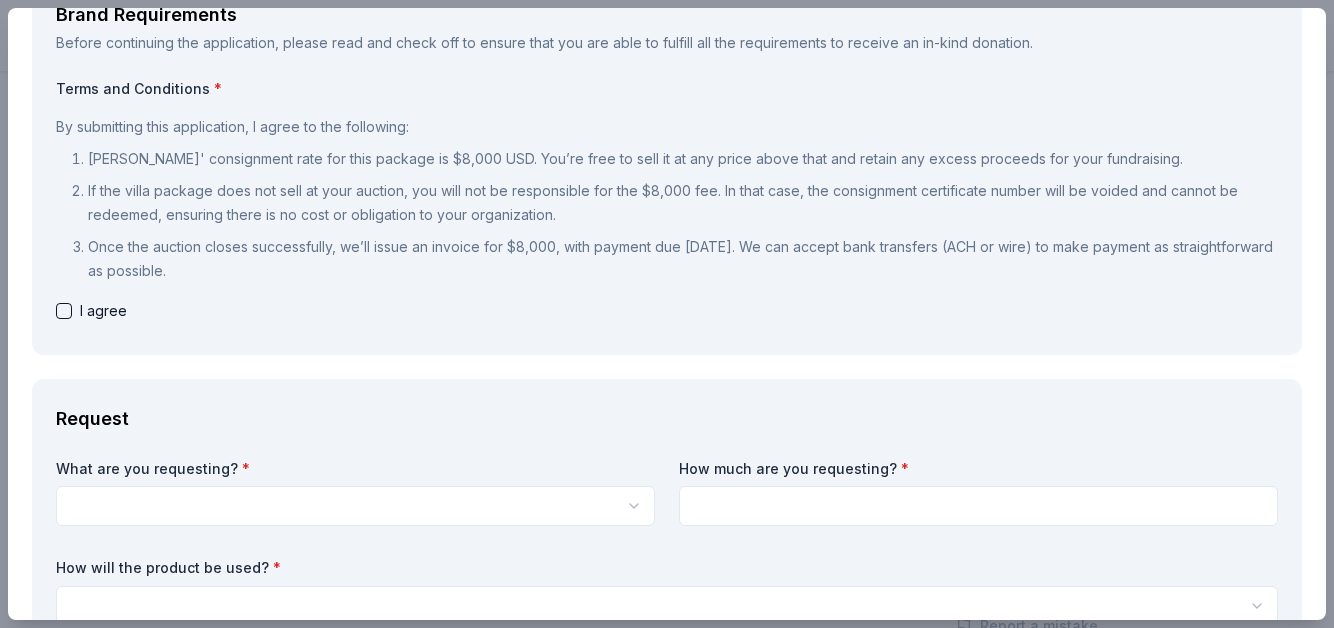 click on "I agree" at bounding box center (103, 311) 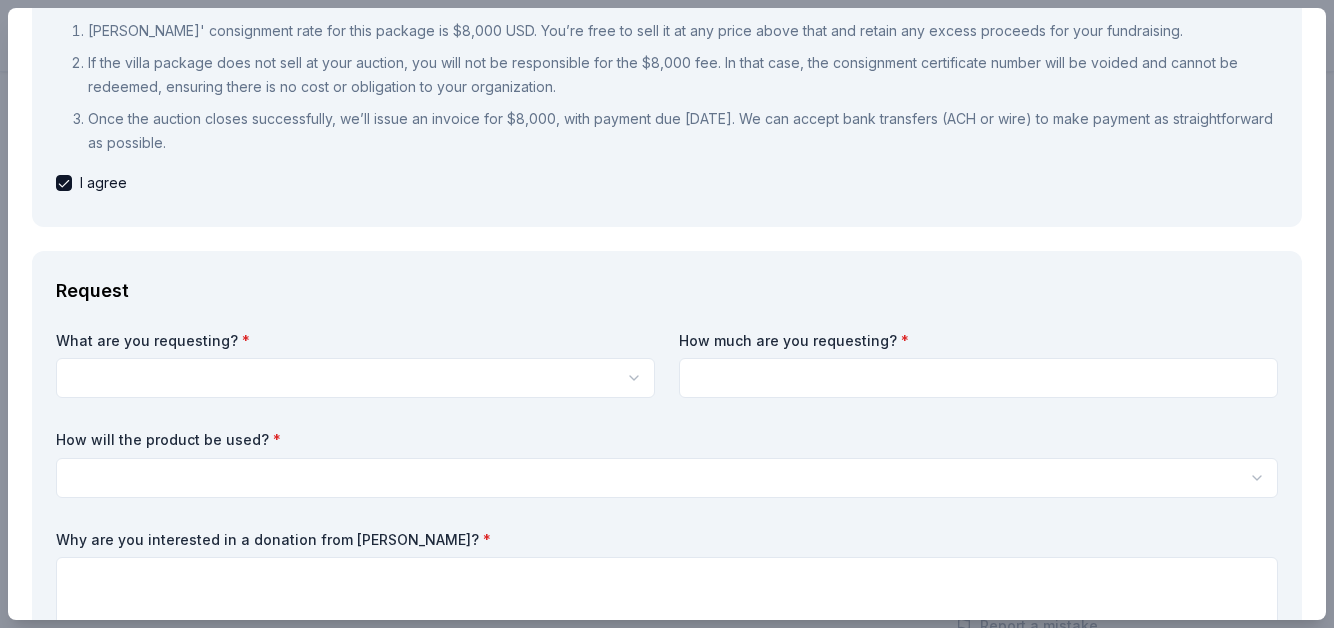 scroll, scrollTop: 273, scrollLeft: 0, axis: vertical 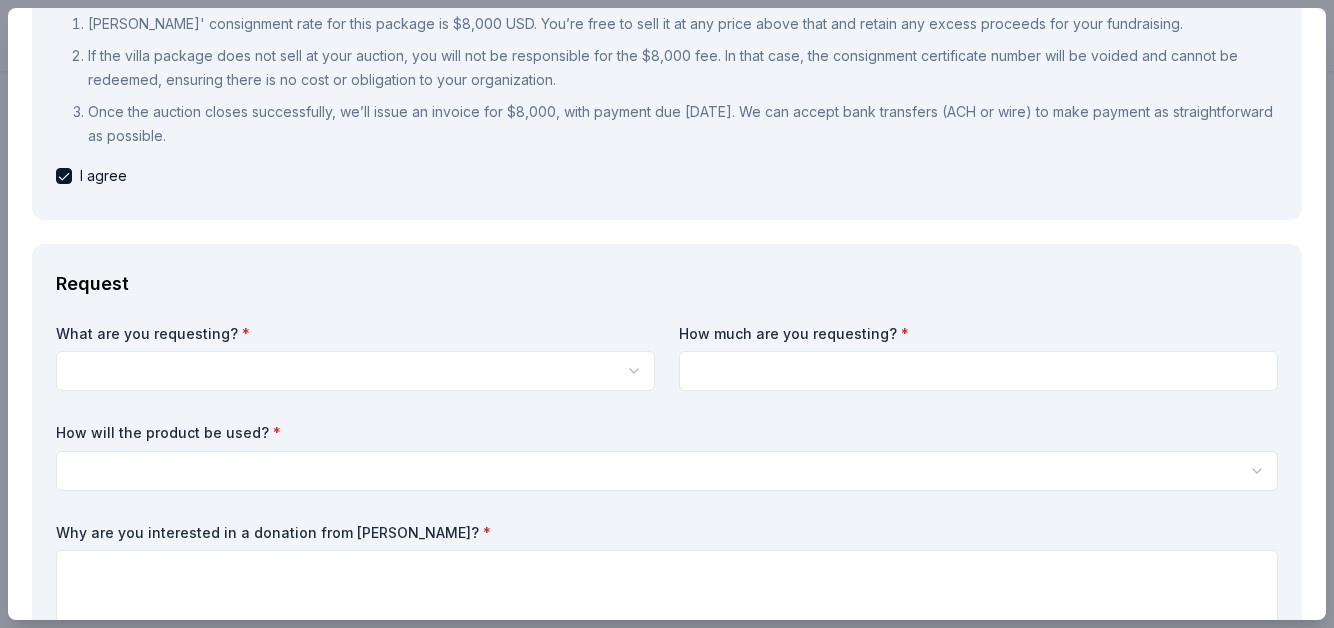 click on "TJ 5th grade committee - Support the 5th grade events Plus trial ends on 5PM, 7/17 Earn Rewards Due in 135 days Share JG Villas New Share Donating in all states JG Villas is a luxury villa nestled in the heart of Calabria, offering charities a bespoke and unforgettable Italian experience. With authentic charm and personalized service, it’s the perfect retreat for meaningful and memorable escapes. What they donate A 16-person Villa in Altomonte, Calabria, Italy for 7days/6nights (Retail value is $20k; you keep any proceeds above our consignment rate of $8k), includes an epicurean breakfast prepared daily by a local chef, free all-inclusive access to the wine cellar, a privately guided walking tour of the town of Altomonte, a private cooking class featuring world-famous Southern Italian cuisine Auction & raffle Donation is small & easy to send to guests Who they donate to  Preferred 501(c)(3) preferred Upgrade to Pro to view approval rates and average donation values Due in 135 days Apply Save a few days  ago" at bounding box center (667, 314) 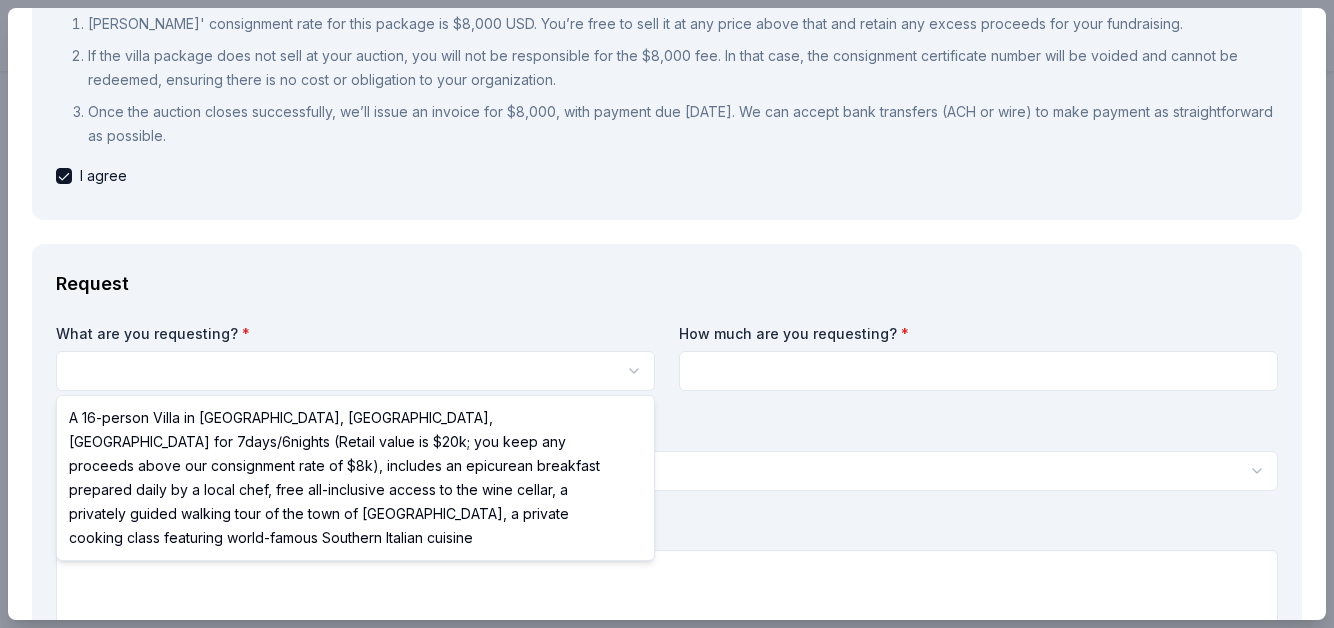 select on "A 16-person Villa in Altomonte, Calabria, Italy for 7days/6nights (Retail value is $20k; you keep any proceeds above our consignment rate of $8k), includes an epicurean breakfast prepared daily by a local chef, free all-inclusive access to the wine cellar, a privately guided walking tour of the town of Altomonte, a private cooking class featuring world-famous Southern Italian cuisine" 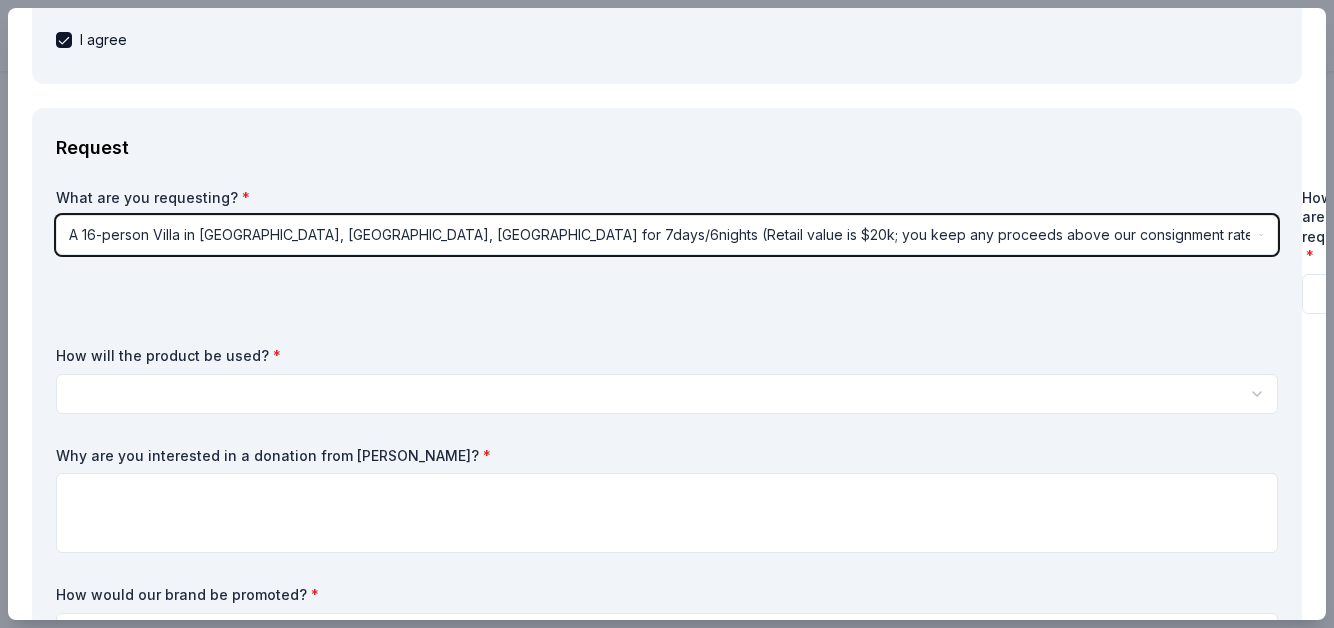 scroll, scrollTop: 417, scrollLeft: 0, axis: vertical 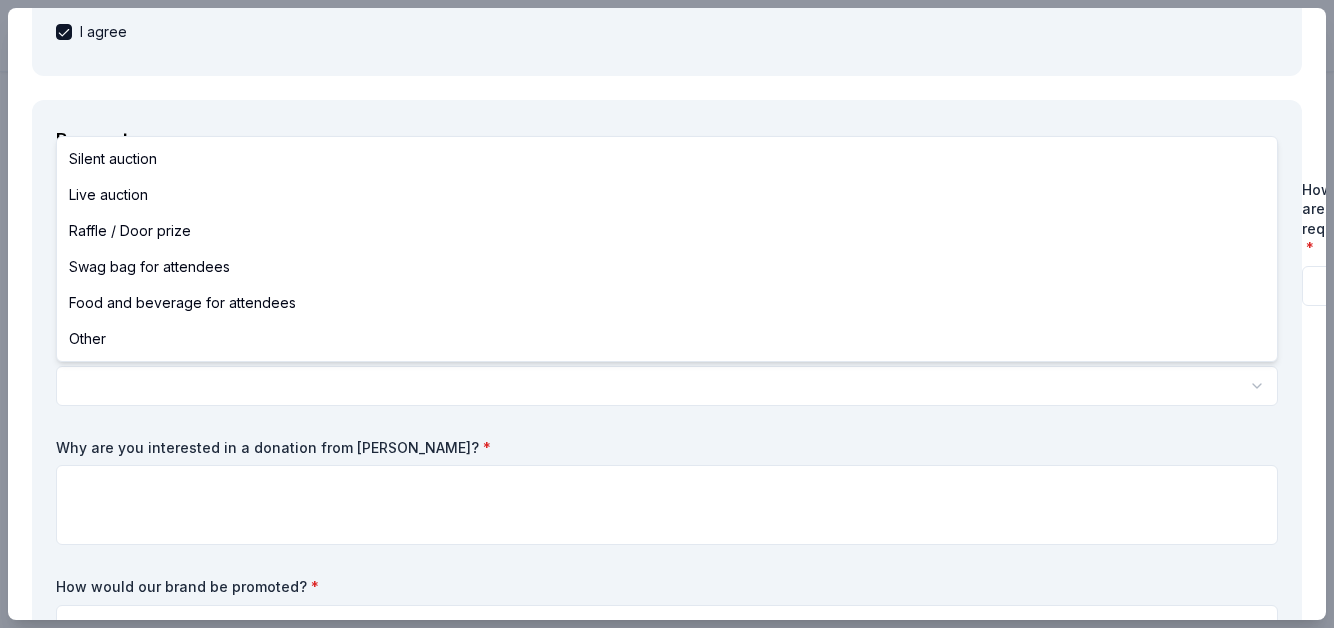 click on "TJ 5th grade committee - Support the 5th grade events Save Apply Due in 135 days Share JG Villas New Share Donating in all states JG Villas is a luxury villa nestled in the heart of Calabria, offering charities a bespoke and unforgettable Italian experience. With authentic charm and personalized service, it’s the perfect retreat for meaningful and memorable escapes. What they donate A 16-person Villa in Altomonte, Calabria, Italy for 7days/6nights (Retail value is $20k; you keep any proceeds above our consignment rate of $8k), includes an epicurean breakfast prepared daily by a local chef, free all-inclusive access to the wine cellar, a privately guided walking tour of the town of Altomonte, a private cooking class featuring world-famous Southern Italian cuisine Auction & raffle Donation is small & easy to send to guests Who they donate to  Preferred 501(c)(3) preferred Upgrade to Pro to view approval rates and average donation values Due in 135 days Apply Save Usually responds in  a few days Updated   ago" at bounding box center [667, 314] 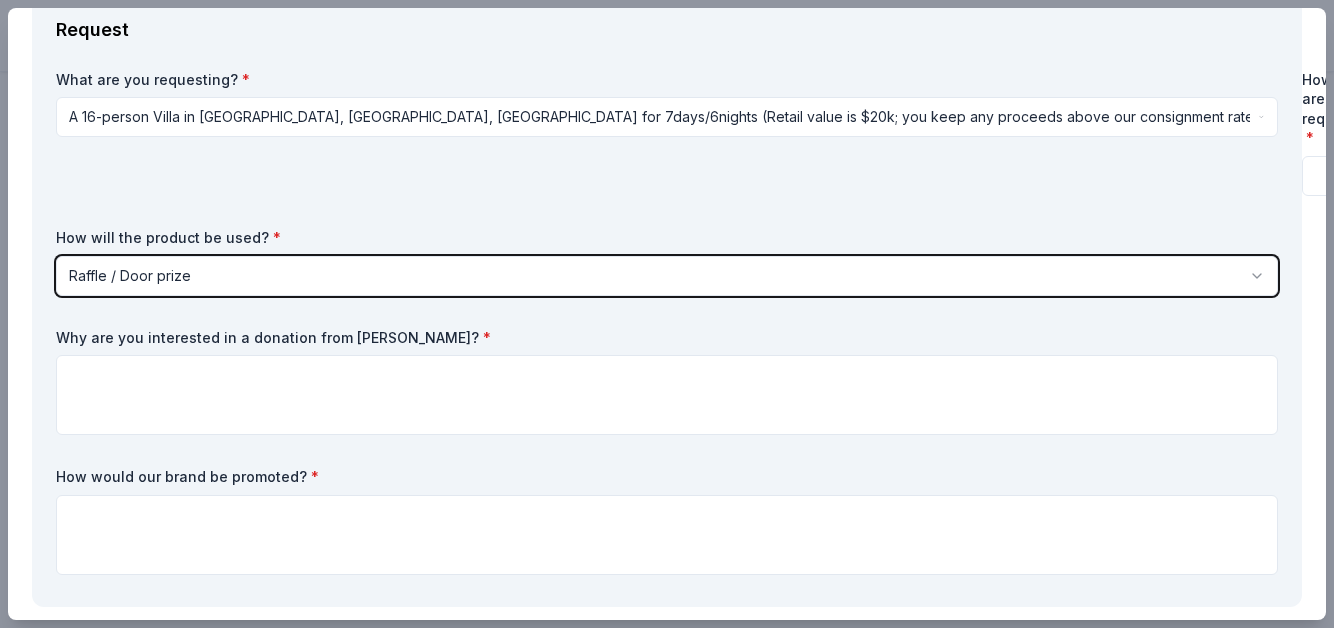 scroll, scrollTop: 535, scrollLeft: 0, axis: vertical 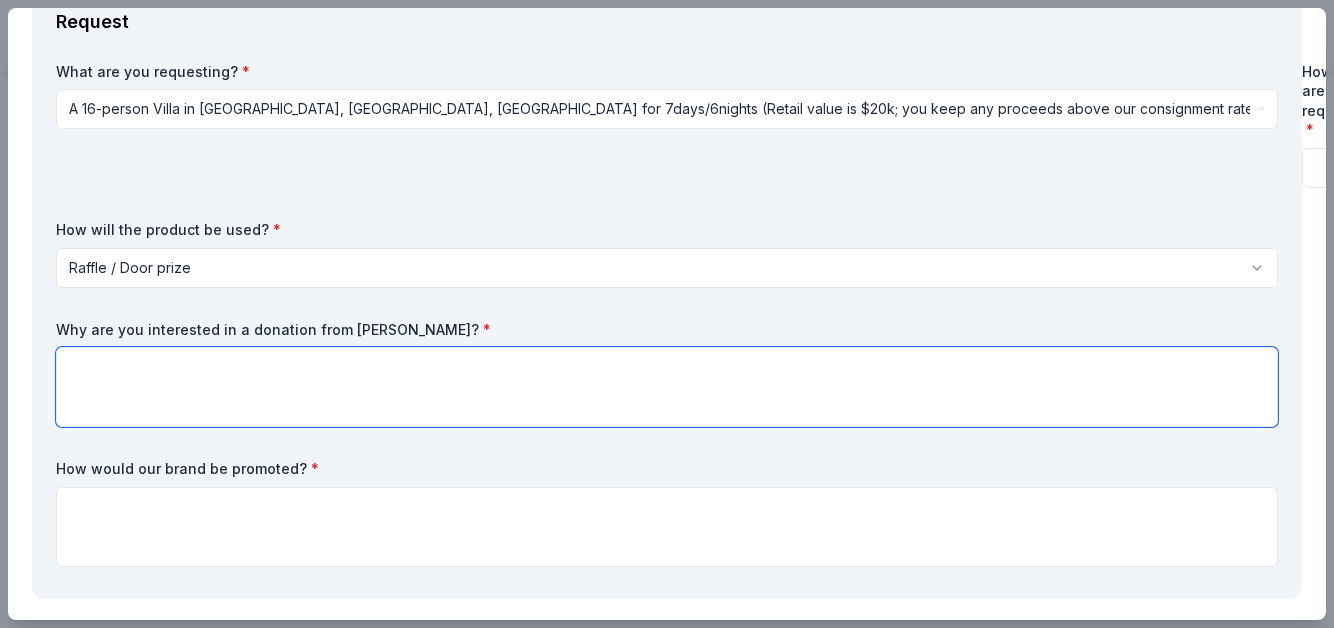 click at bounding box center (667, 387) 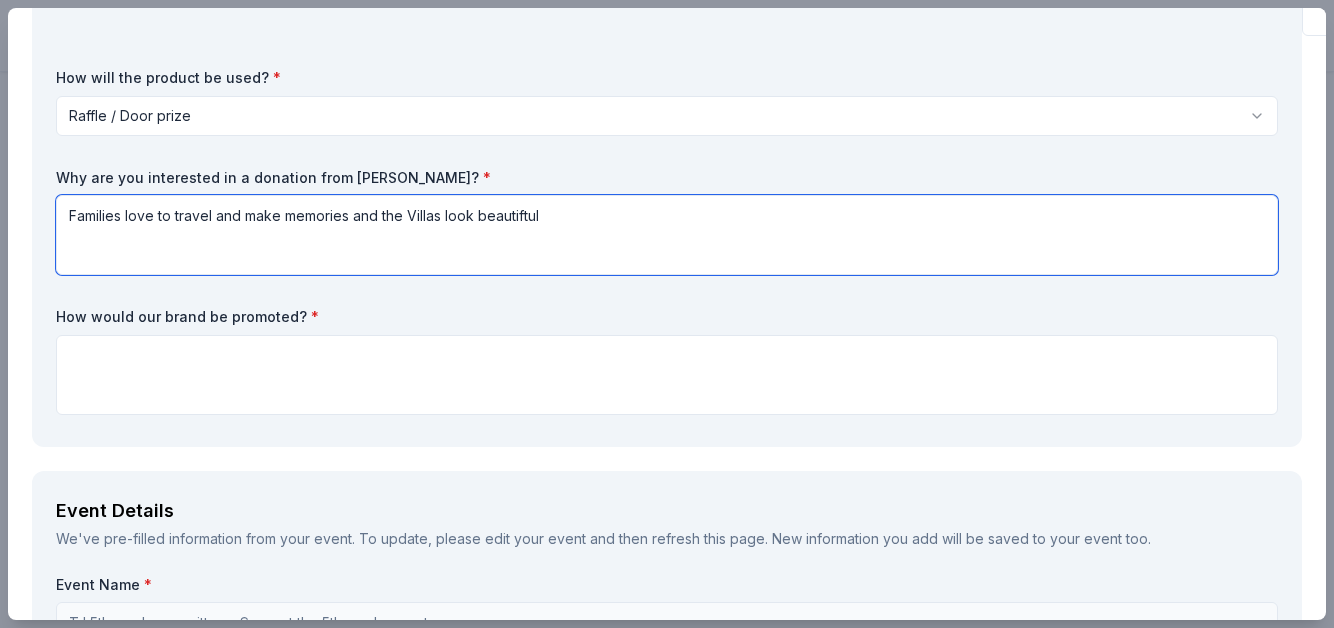scroll, scrollTop: 698, scrollLeft: 0, axis: vertical 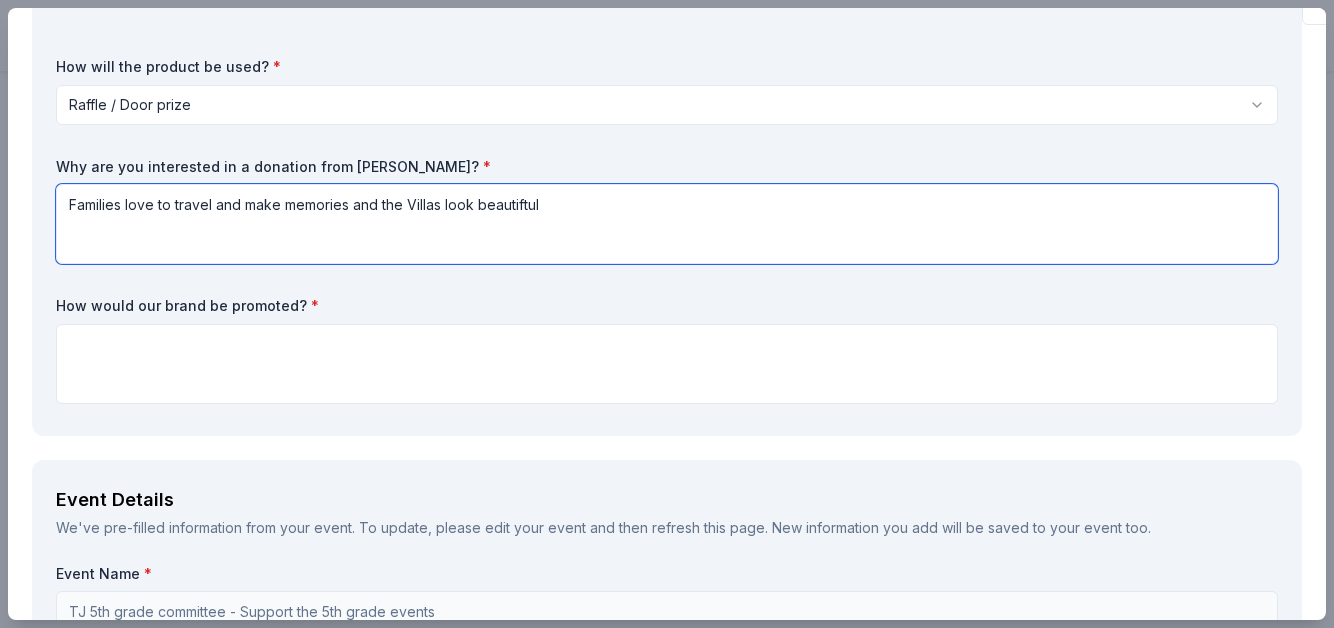type on "Families love to travel and make memories and the Villas look beautiftul" 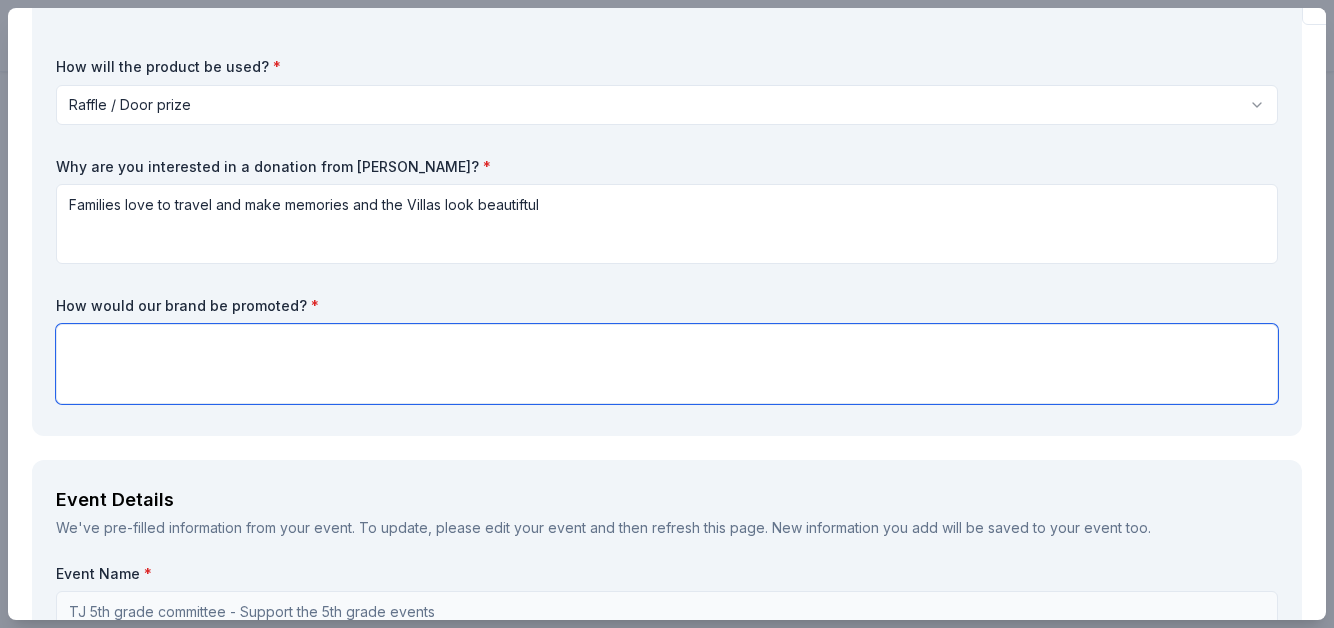 click at bounding box center [667, 364] 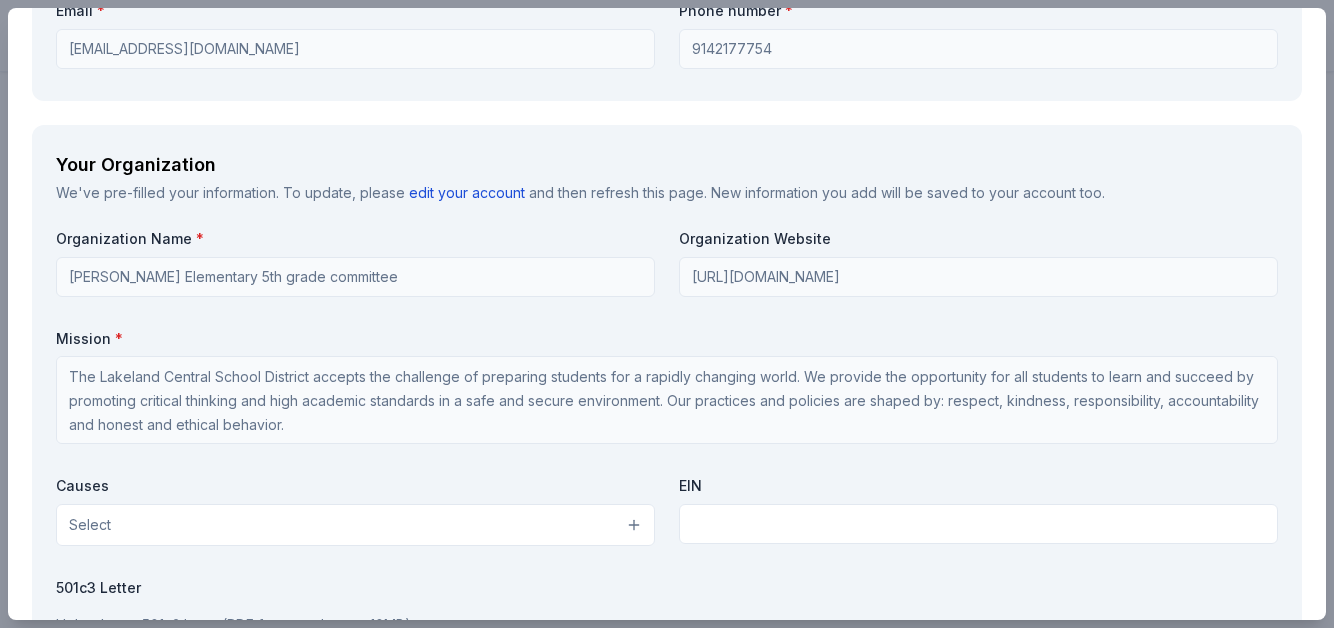 scroll, scrollTop: 2035, scrollLeft: 0, axis: vertical 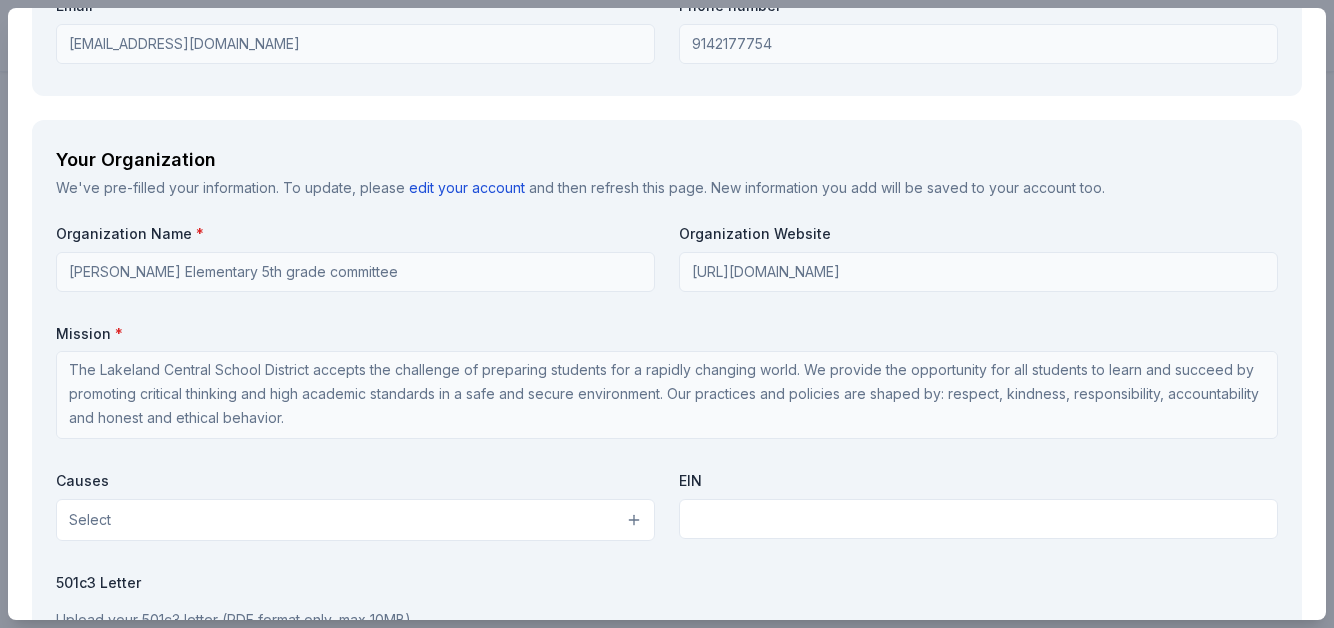 type on "social media and at the event" 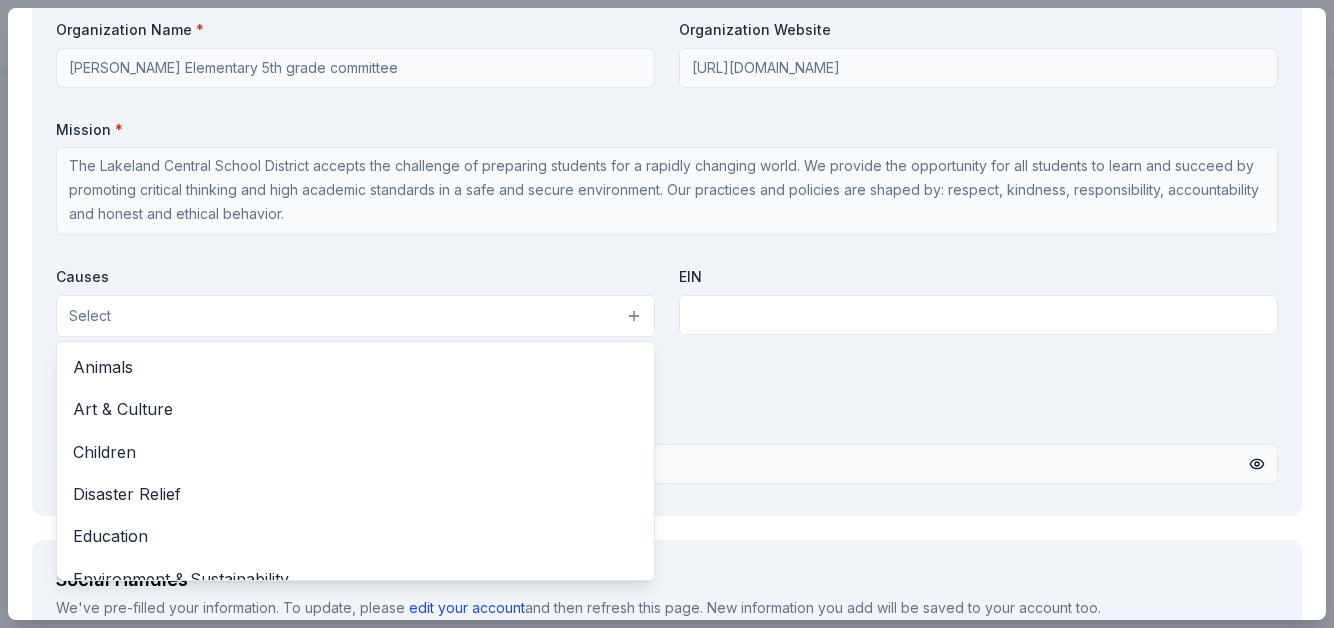 scroll, scrollTop: 2241, scrollLeft: 0, axis: vertical 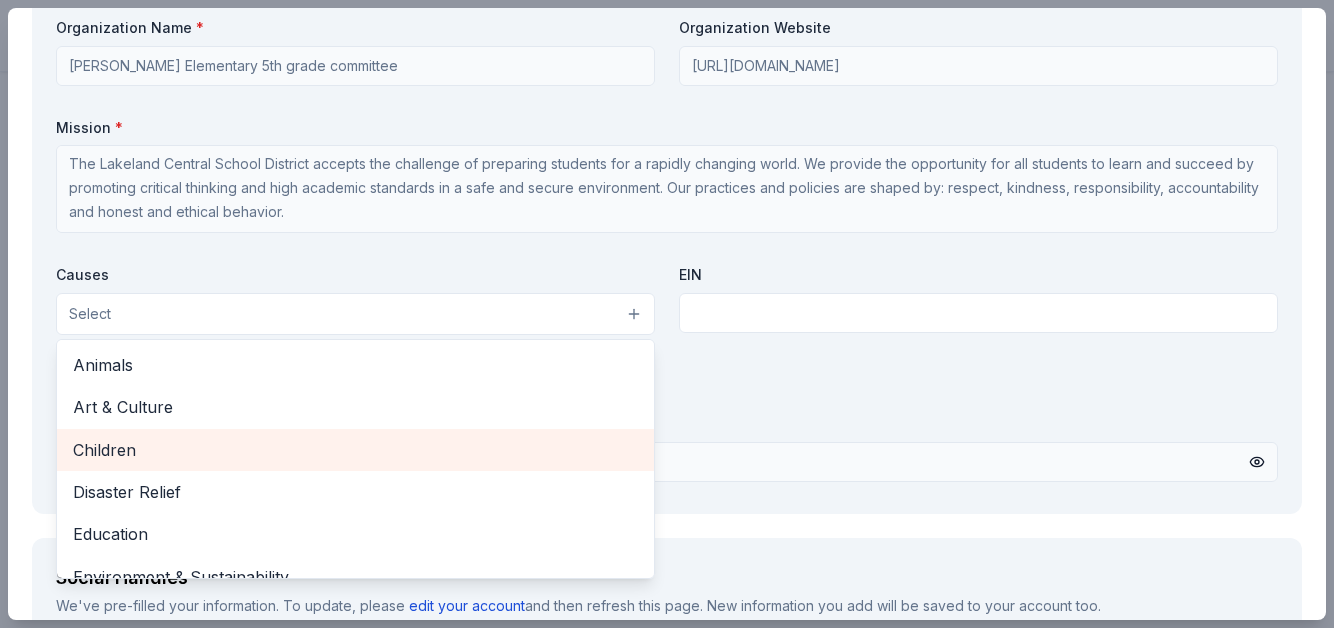 click on "Children" at bounding box center (355, 450) 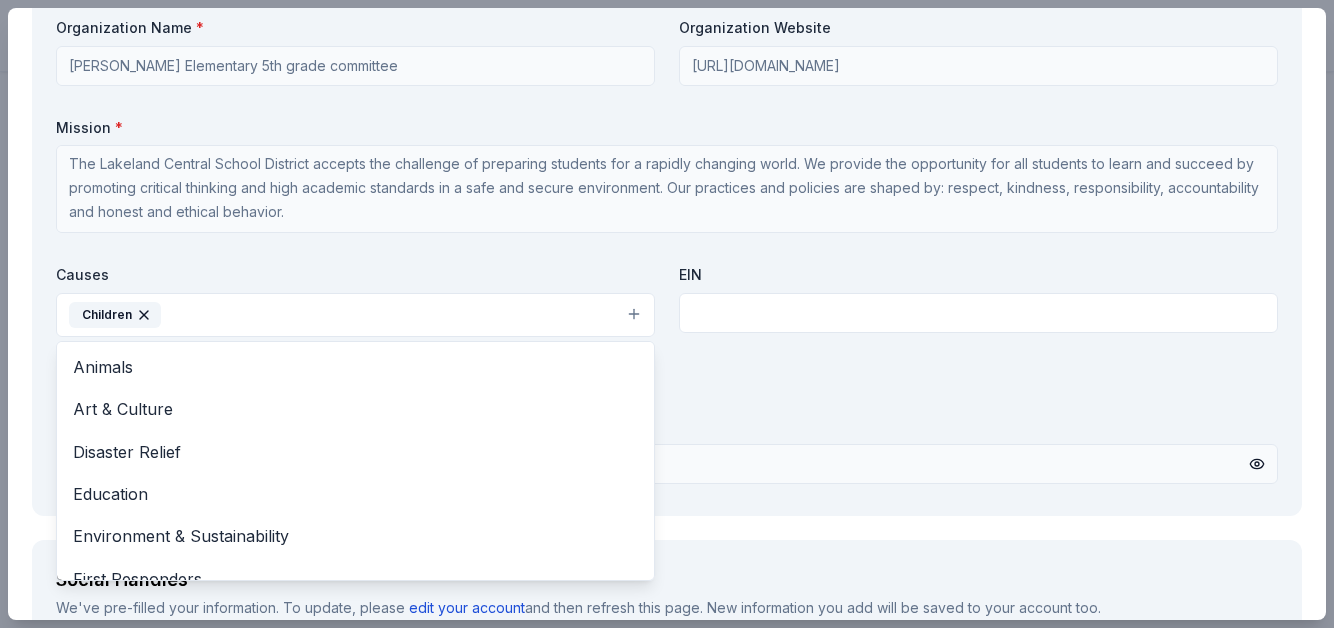 click on "Causes Children Animals Art & Culture Disaster Relief Education Environment & Sustainability First Responders Health Military Poverty & Hunger Social Justice Wellness & Fitness EIN" at bounding box center (667, 305) 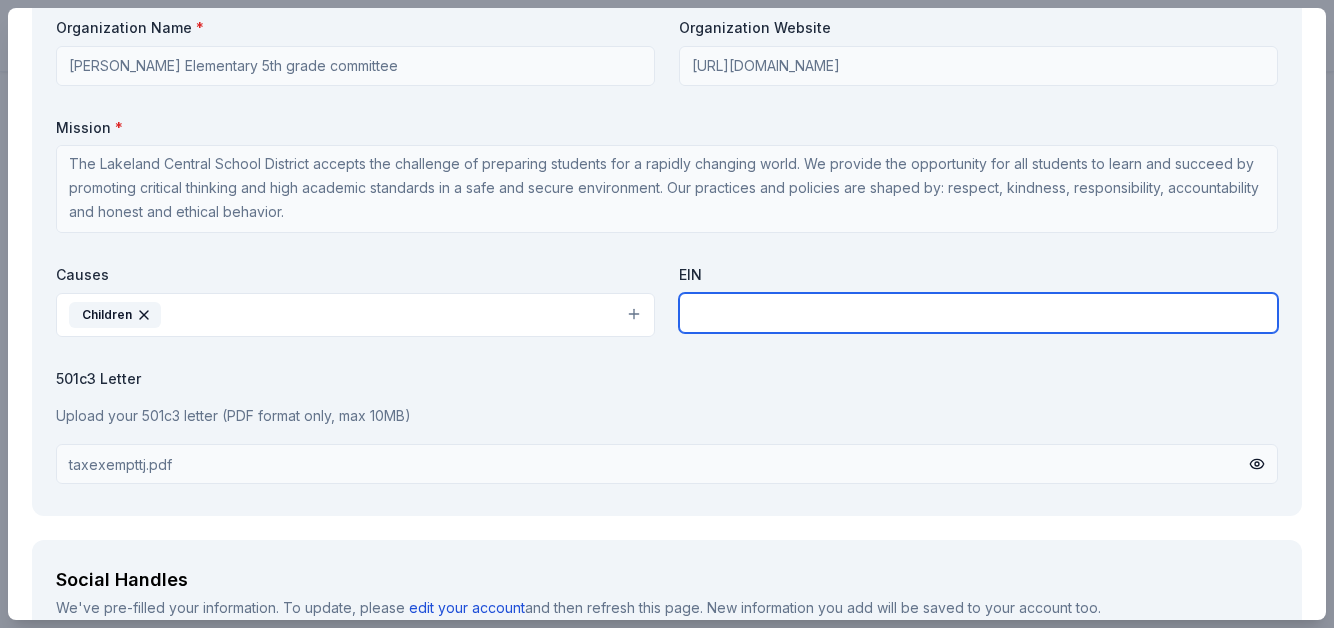 click at bounding box center (978, 313) 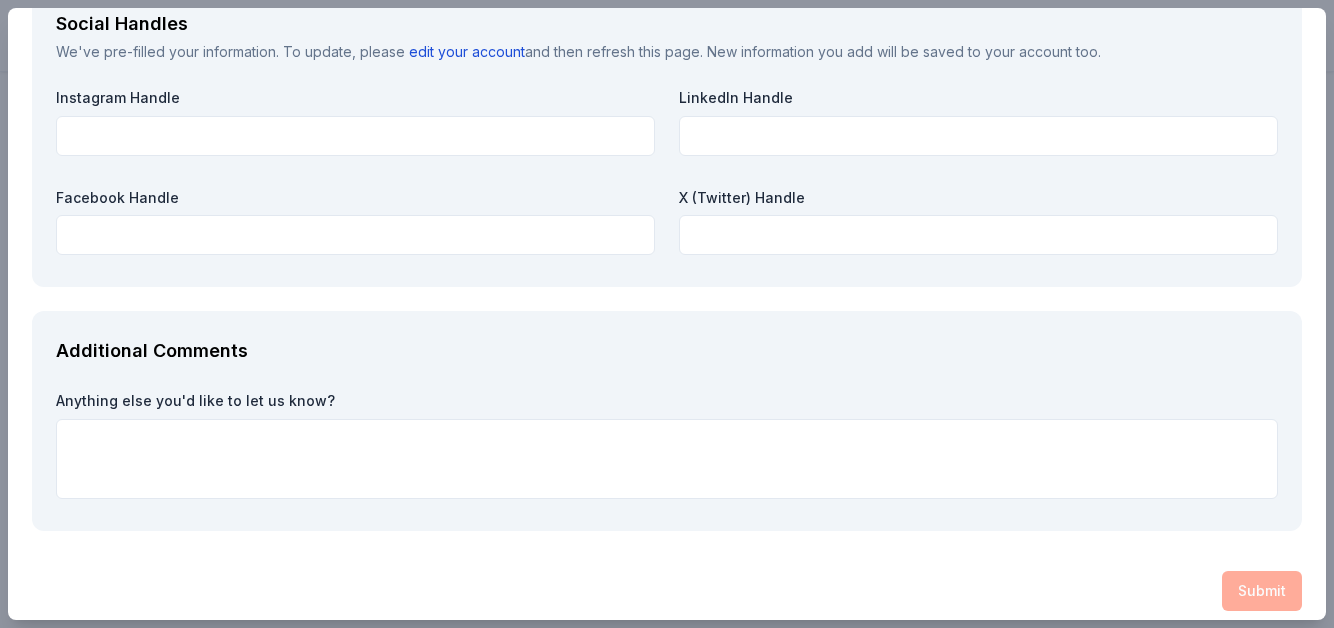 scroll, scrollTop: 2812, scrollLeft: 0, axis: vertical 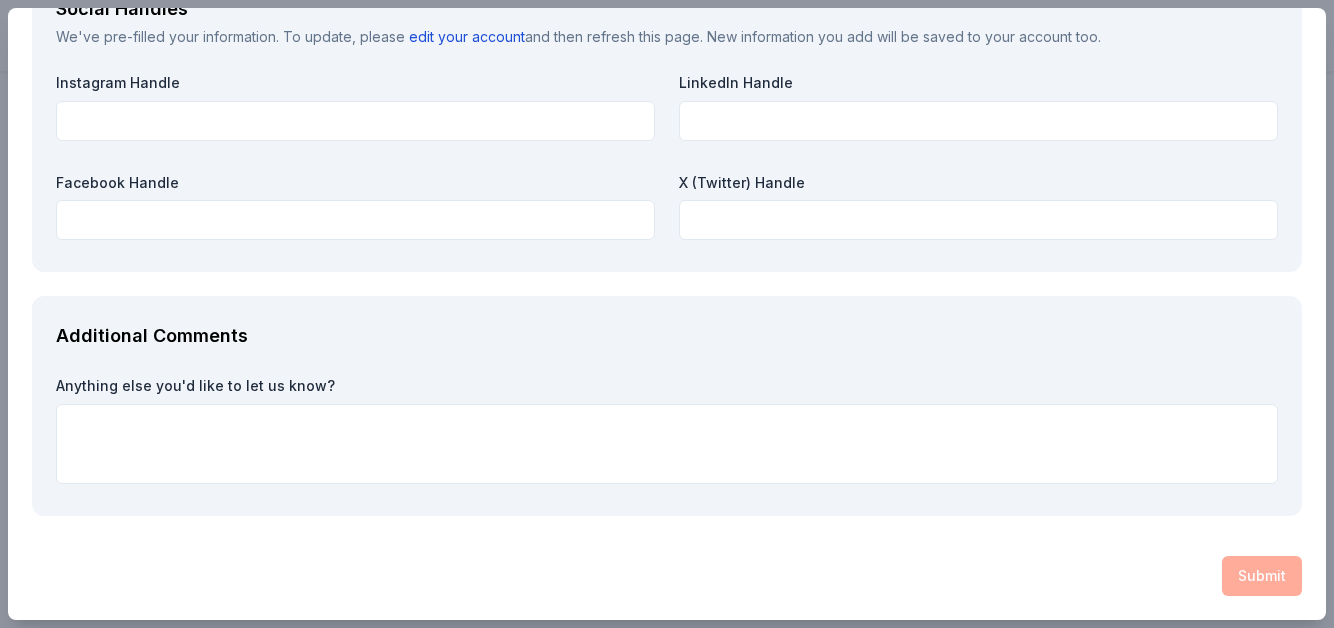 type on "13-6188000" 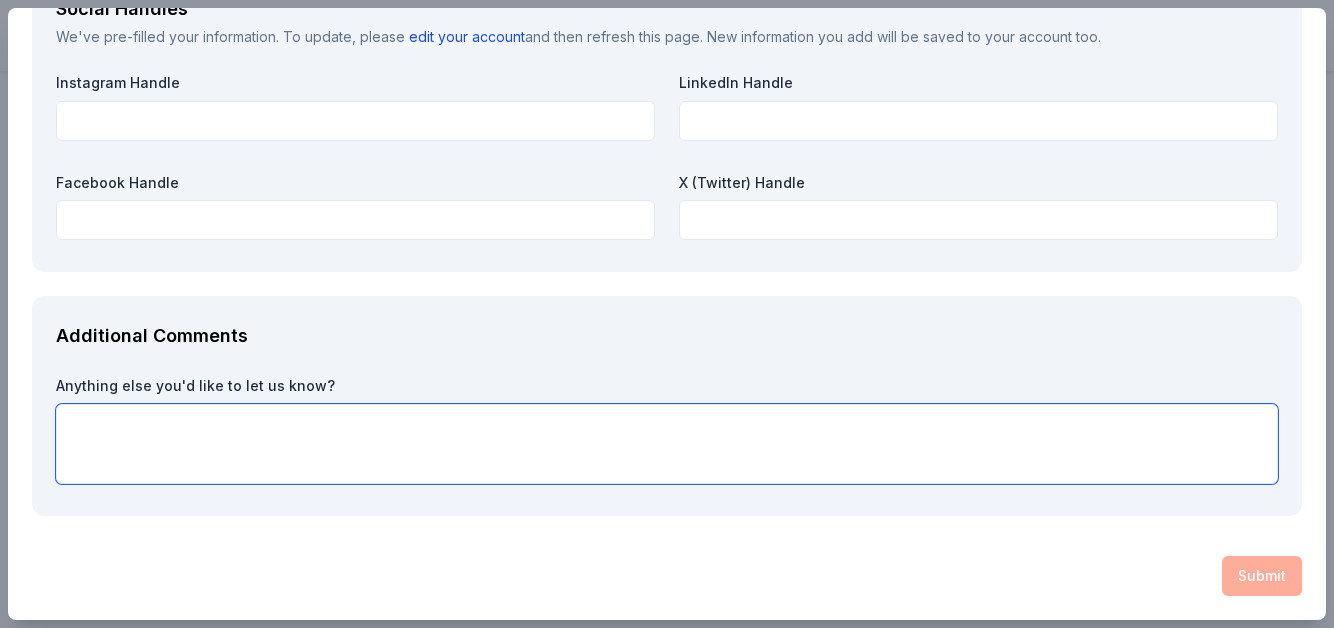 click at bounding box center (667, 444) 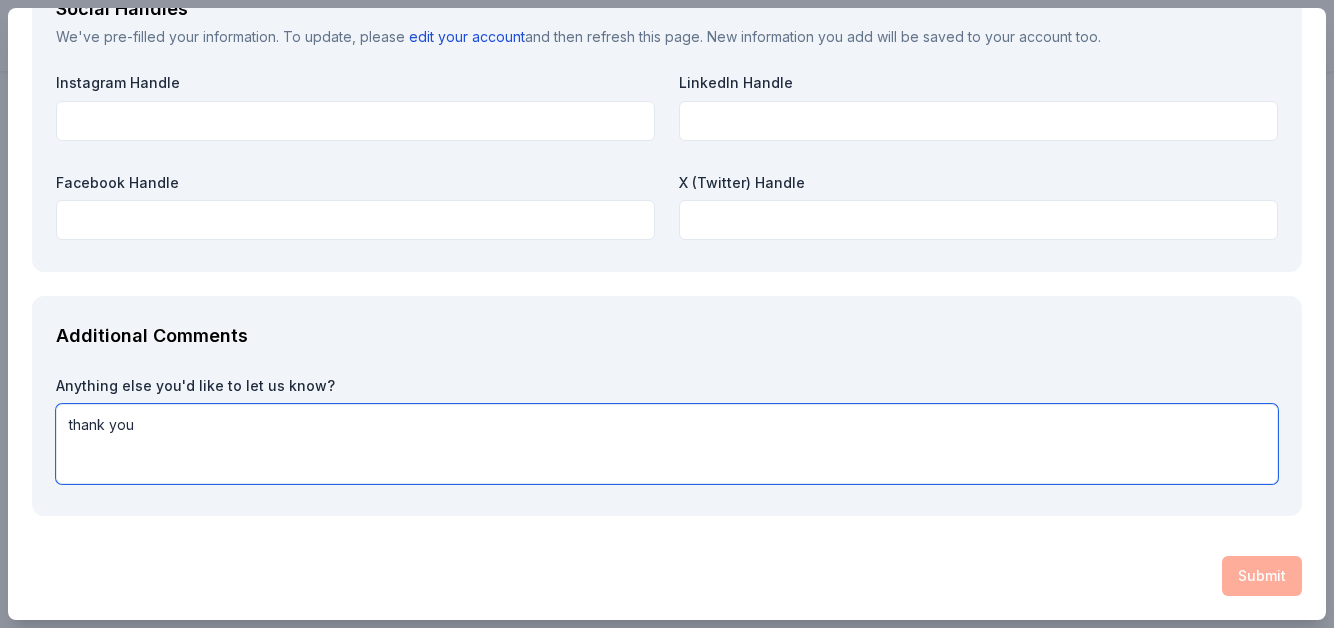 type on "thank you" 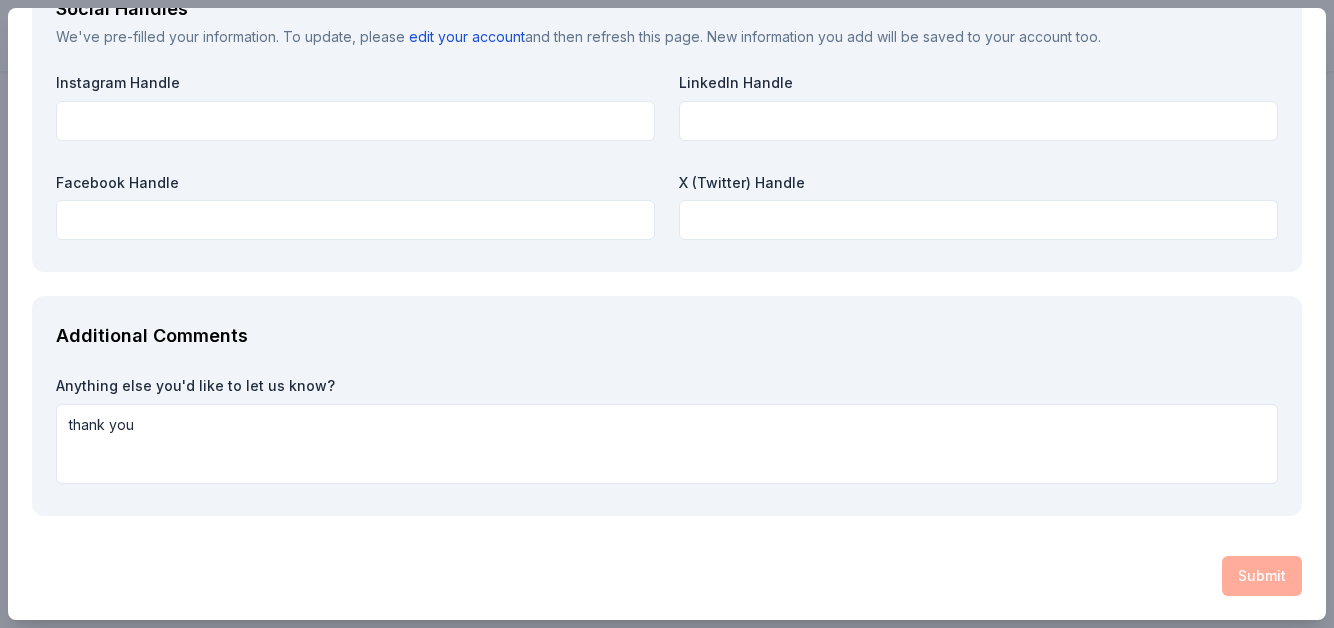 click on "Brand Requirements Before continuing the application, please read and check off to ensure that you are able to fulfill all the requirements to receive an in-kind donation. Terms and Conditions * By submitting this application, I agree to the following:
JG Villas' consignment rate for this package is $8,000 USD. You’re free to sell it at any price above that and retain any excess proceeds for your fundraising.
If the villa package does not sell at your auction, you will not be responsible for the $8,000 fee. In that case, the consignment certificate number will be voided and cannot be redeemed, ensuring there is no cost or obligation to your organization.
Once the auction closes successfully, we’ll issue an invoice for $8,000, with payment due within 14 days. We can accept bank transfers (ACH or wire) to make payment as straightforward as possible.
I agree Request What are you requesting? * How much are you requesting? * How will the product be used? * Raffle / Door prize Live auction" at bounding box center (667, -1040) 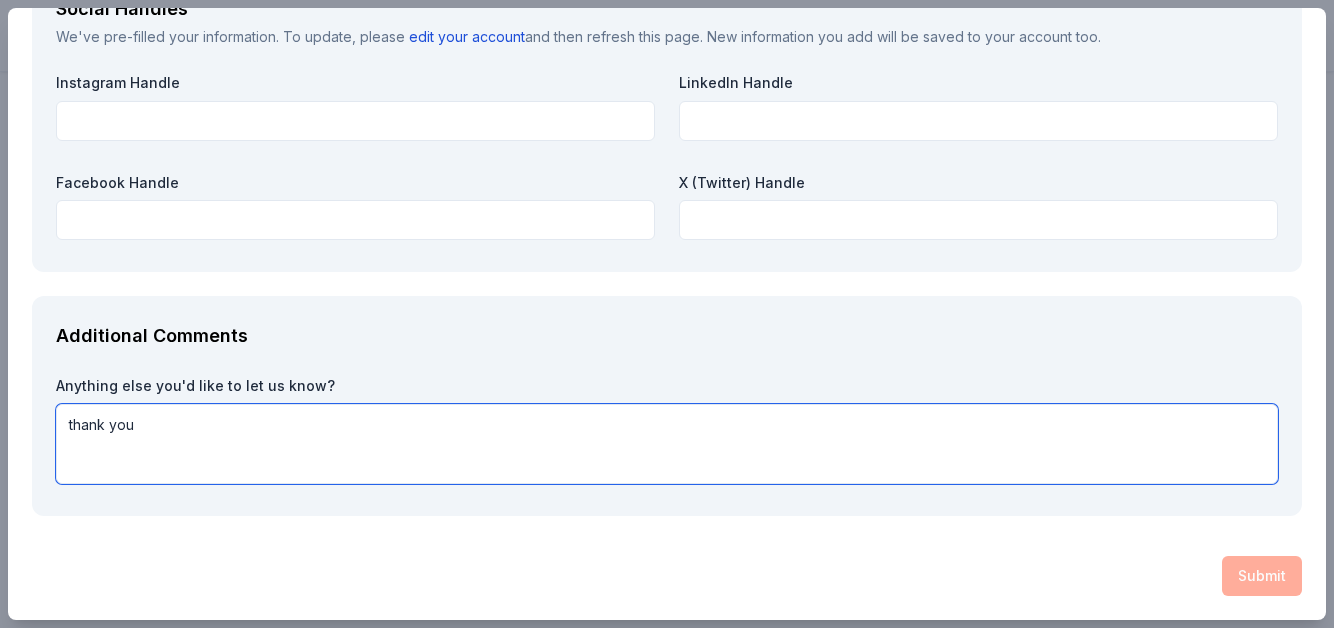 click on "thank you" at bounding box center (667, 444) 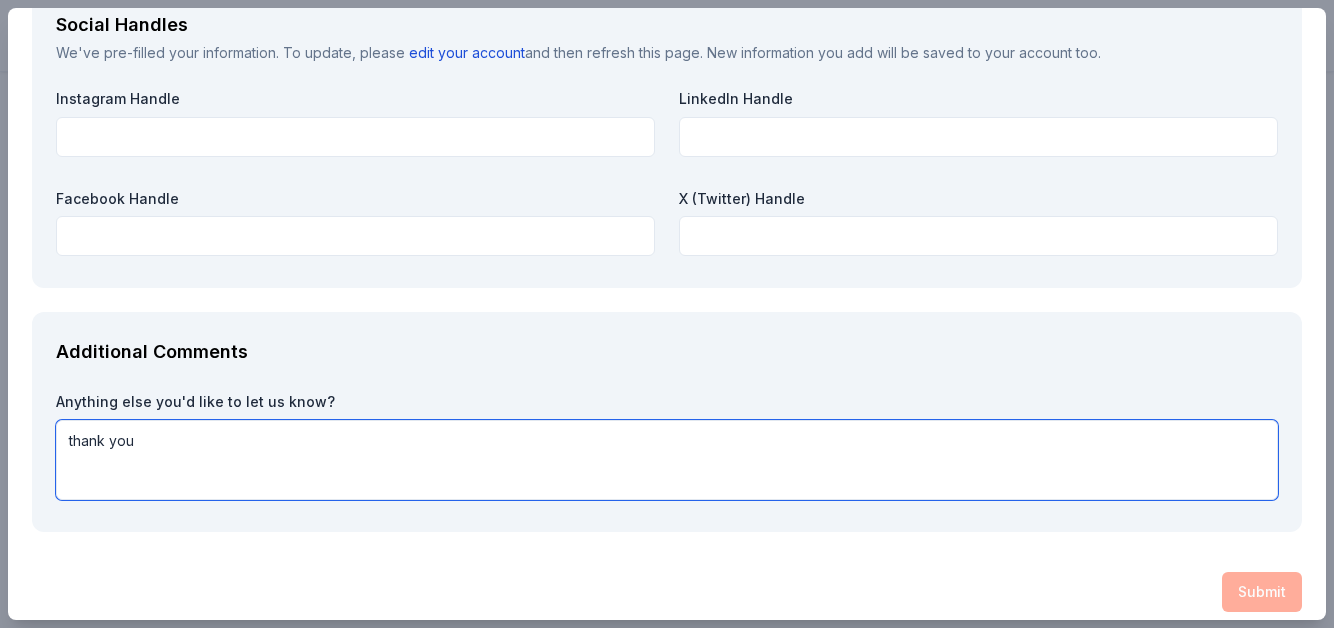 scroll, scrollTop: 2812, scrollLeft: 0, axis: vertical 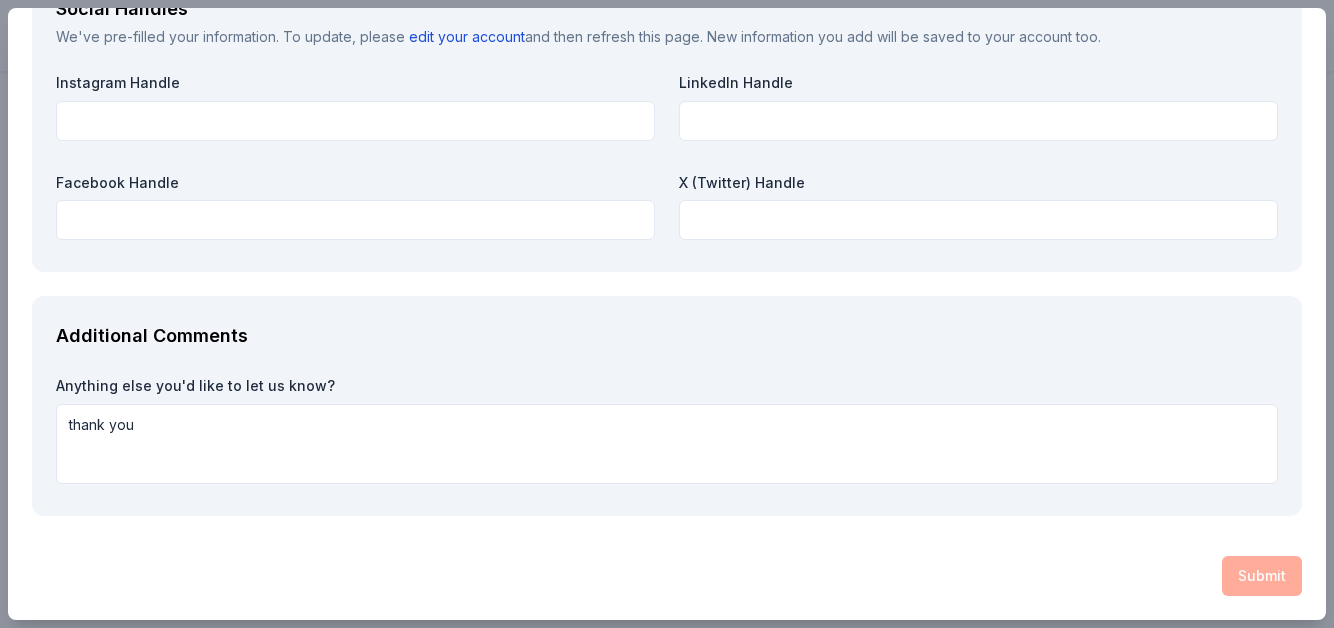 click on "Submit" at bounding box center [667, 576] 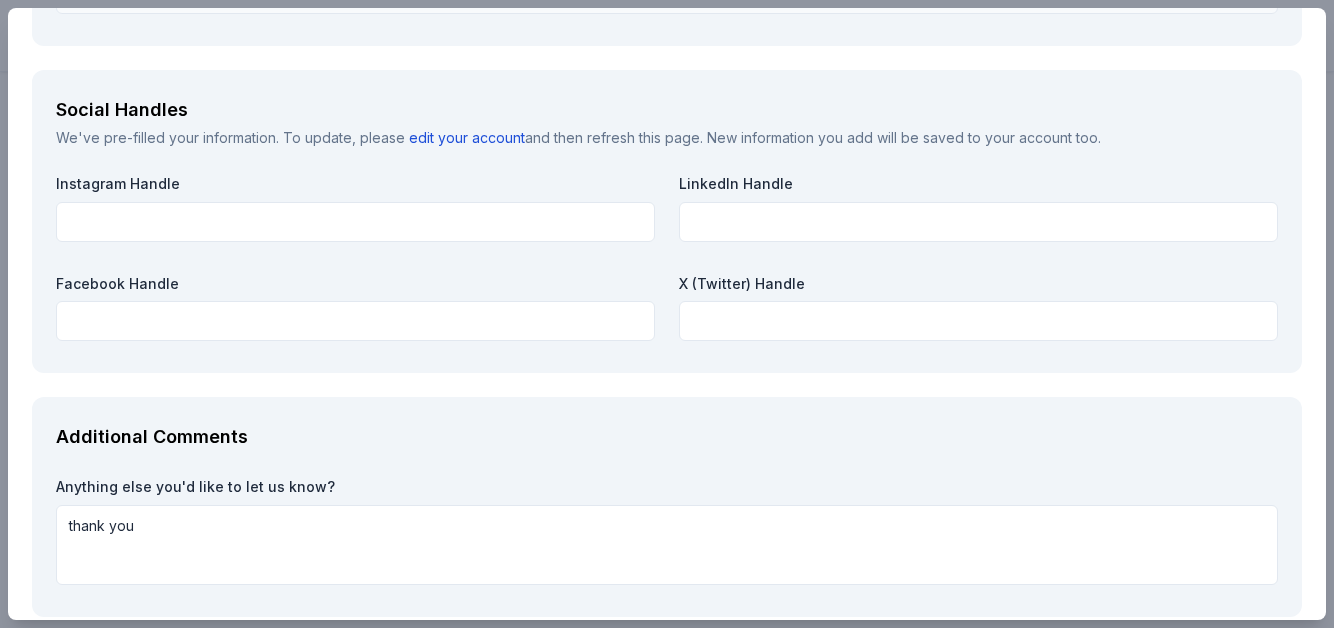 scroll, scrollTop: 2812, scrollLeft: 0, axis: vertical 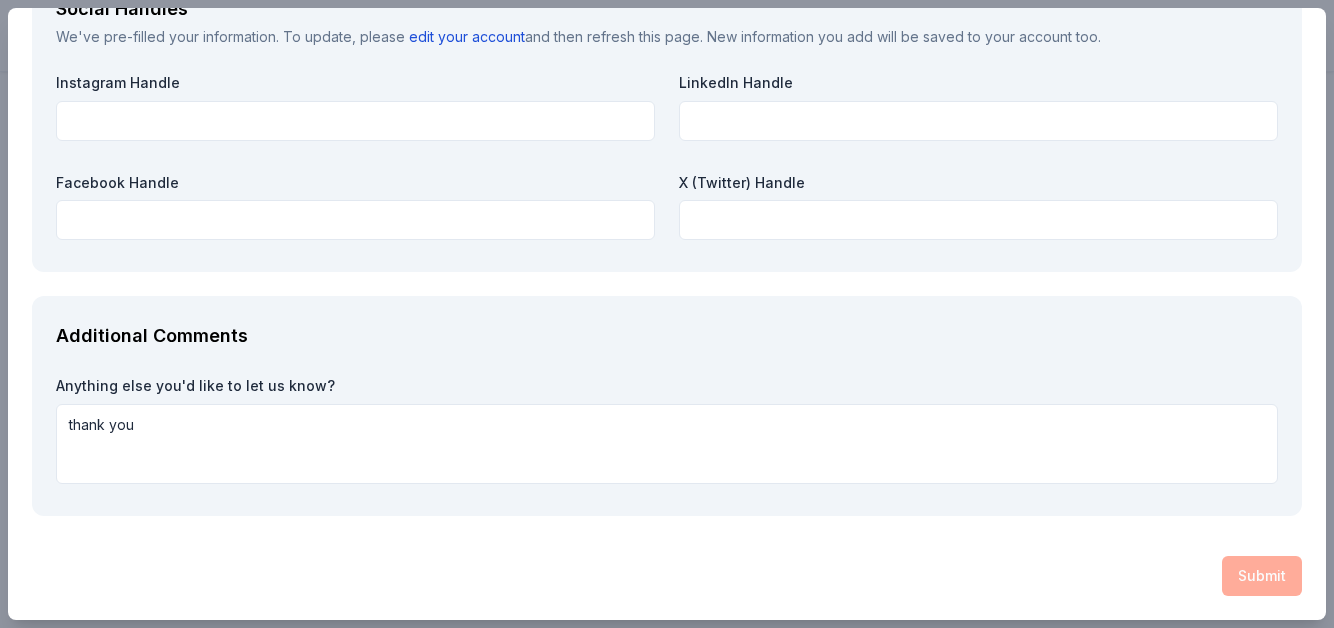 click on "Submit" at bounding box center [667, 576] 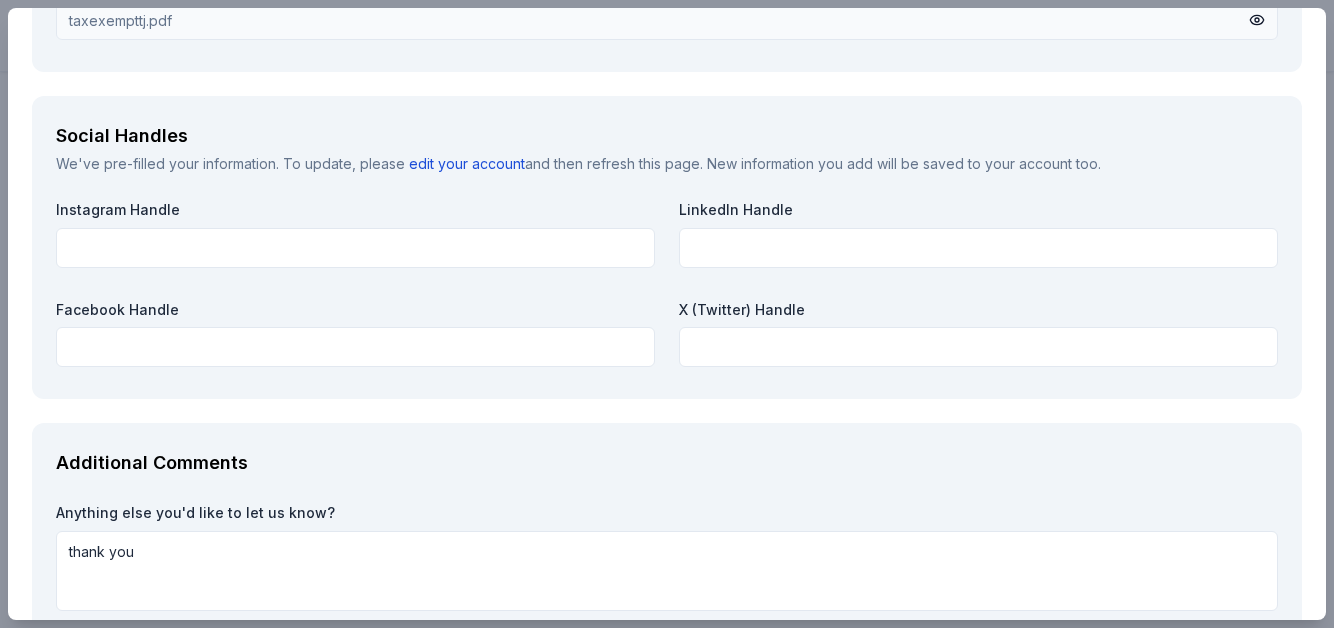 scroll, scrollTop: 2689, scrollLeft: 0, axis: vertical 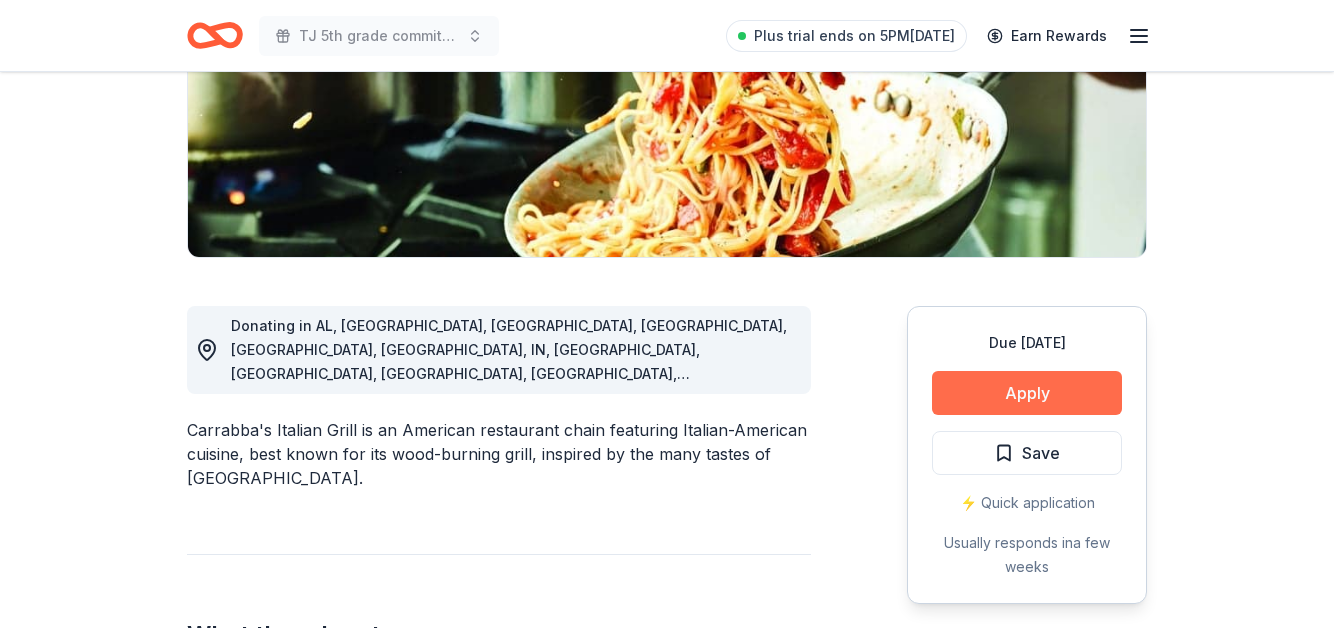 click on "Apply" at bounding box center [1027, 393] 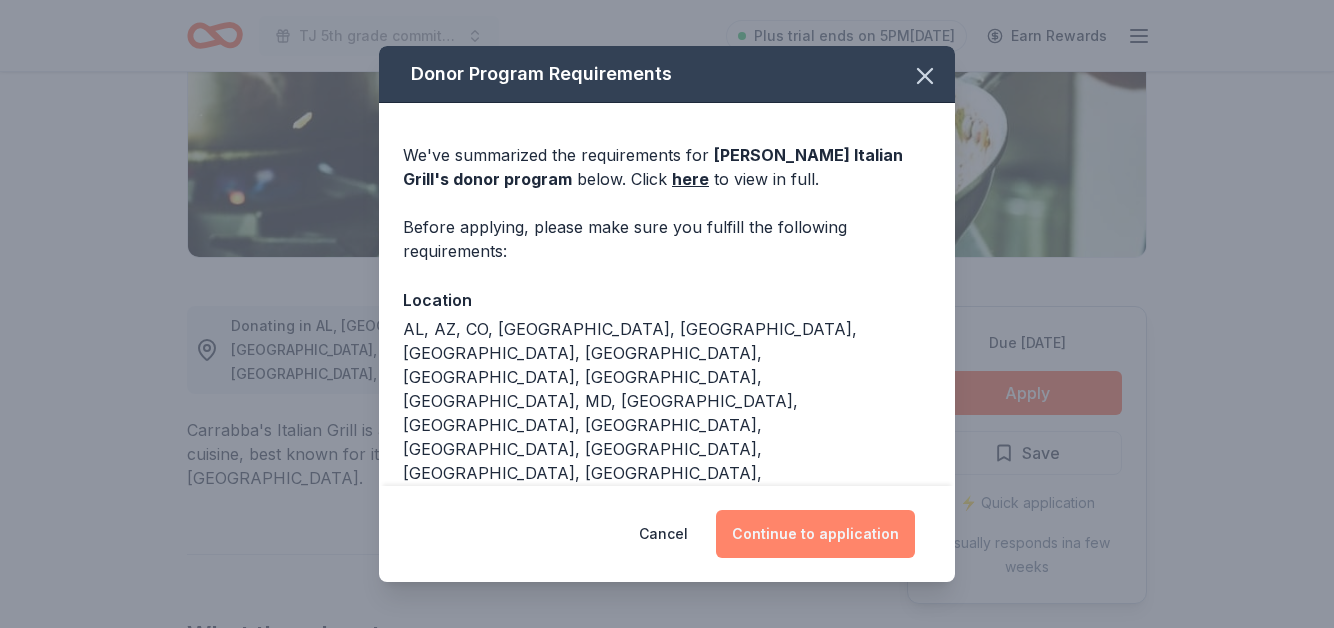 click on "Continue to application" at bounding box center (815, 534) 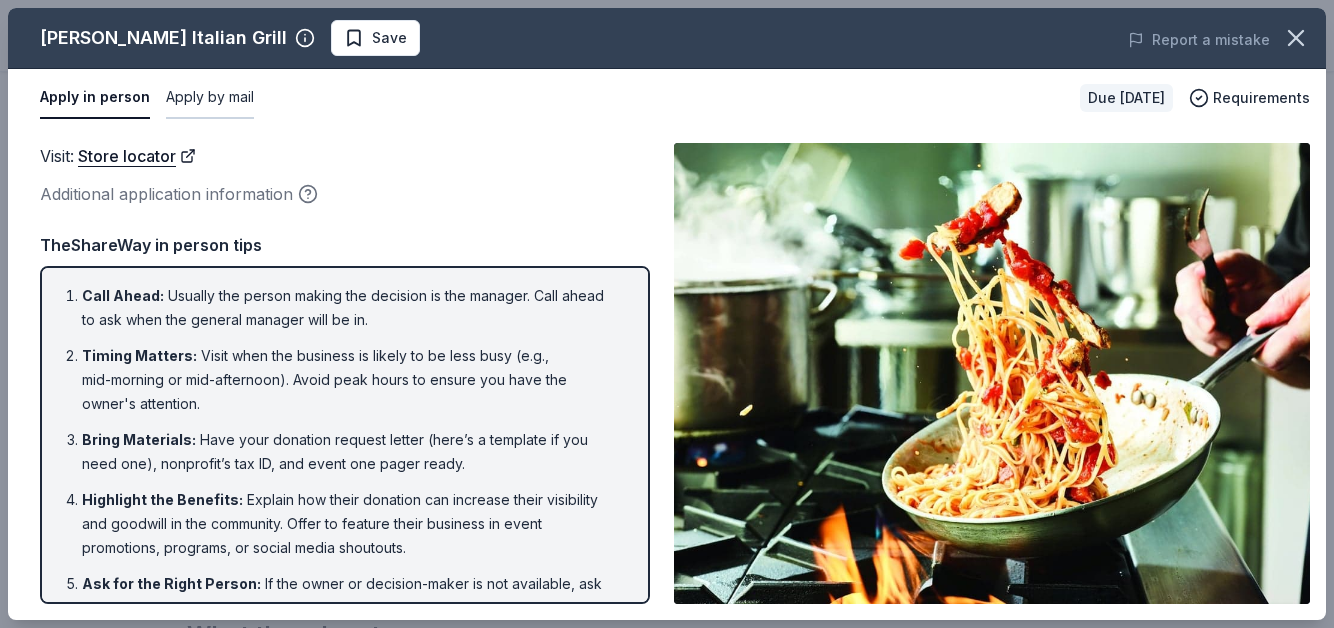 click on "Apply by mail" at bounding box center [210, 98] 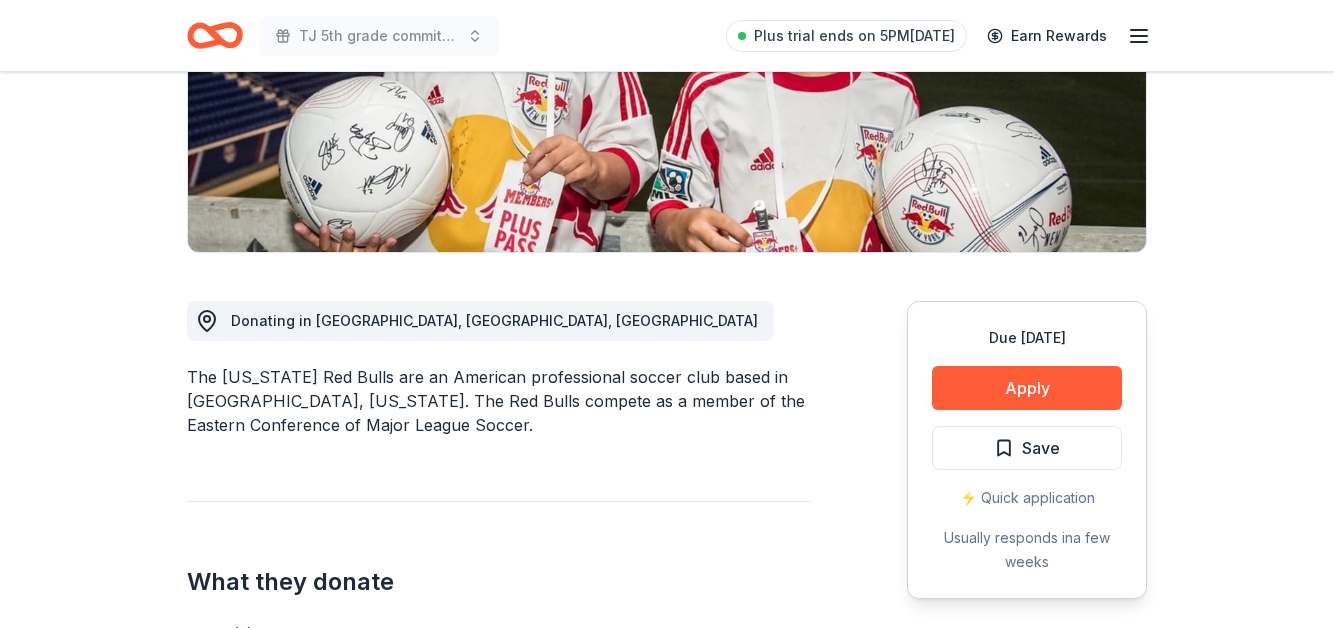 scroll, scrollTop: 358, scrollLeft: 0, axis: vertical 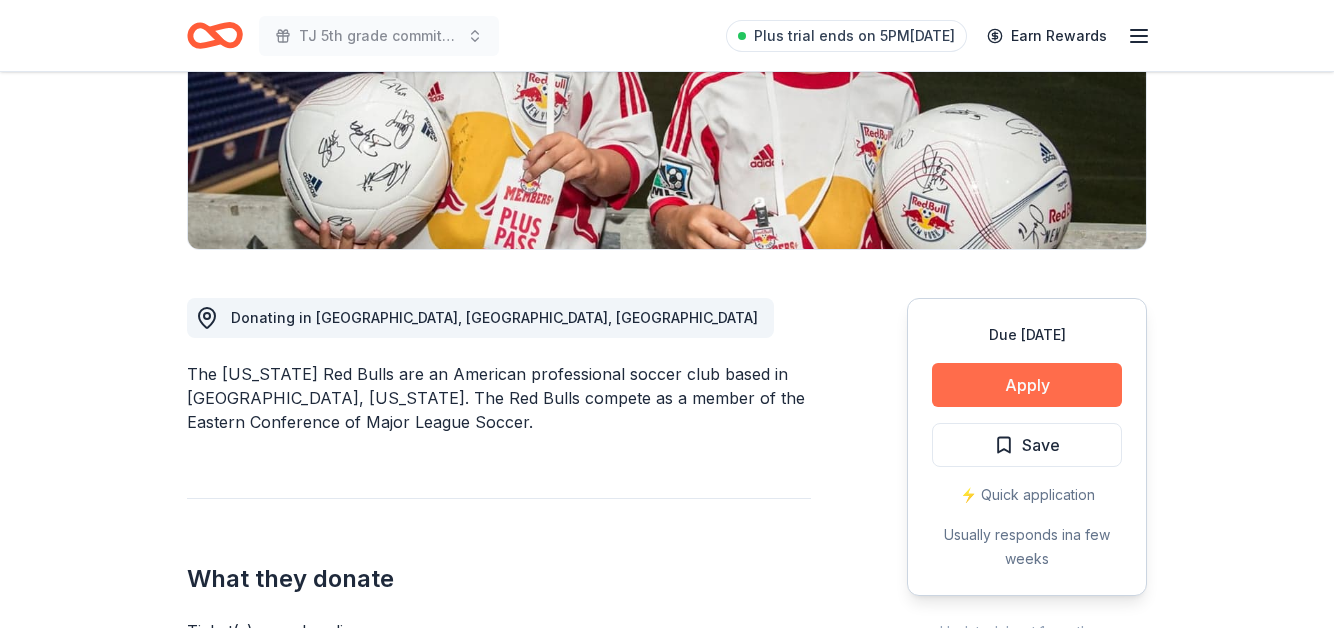 click on "Apply" at bounding box center [1027, 385] 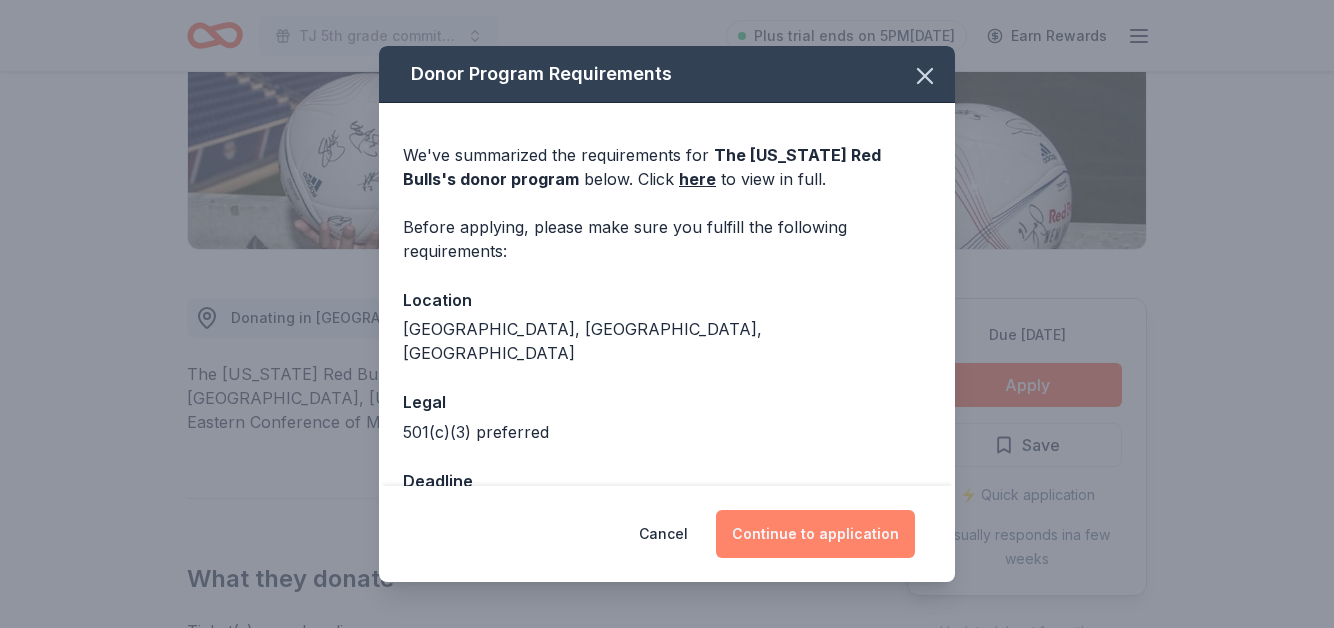 click on "Continue to application" at bounding box center (815, 534) 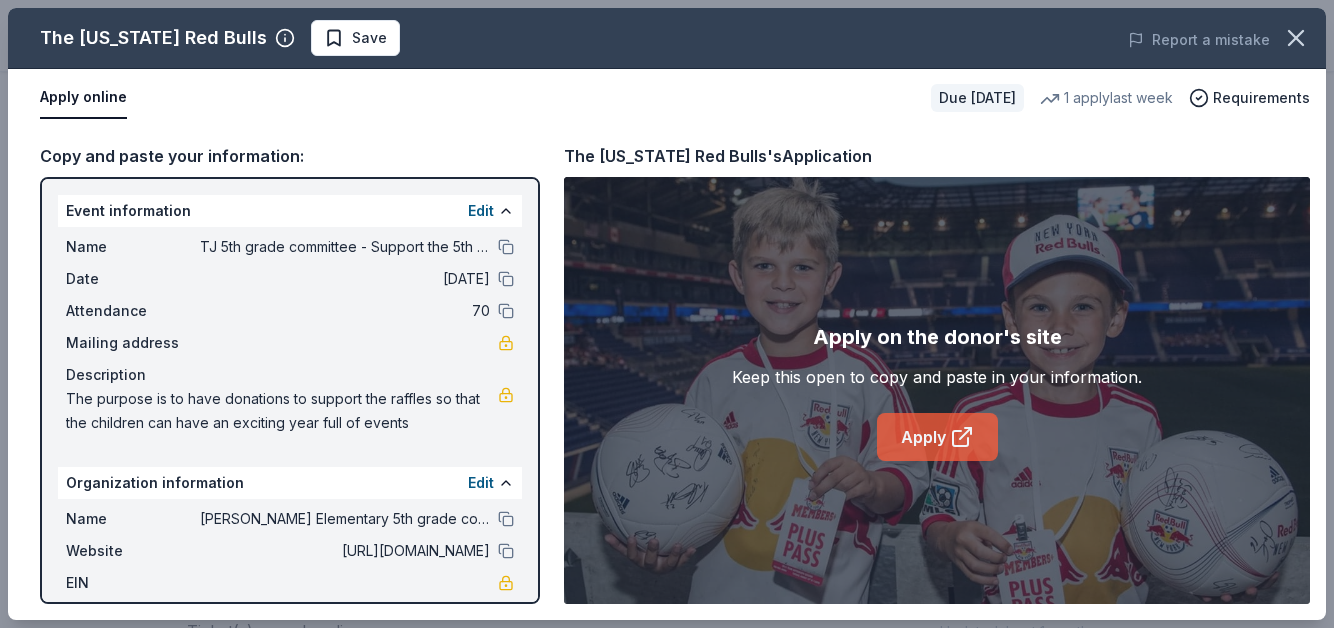 click on "Apply" at bounding box center (937, 437) 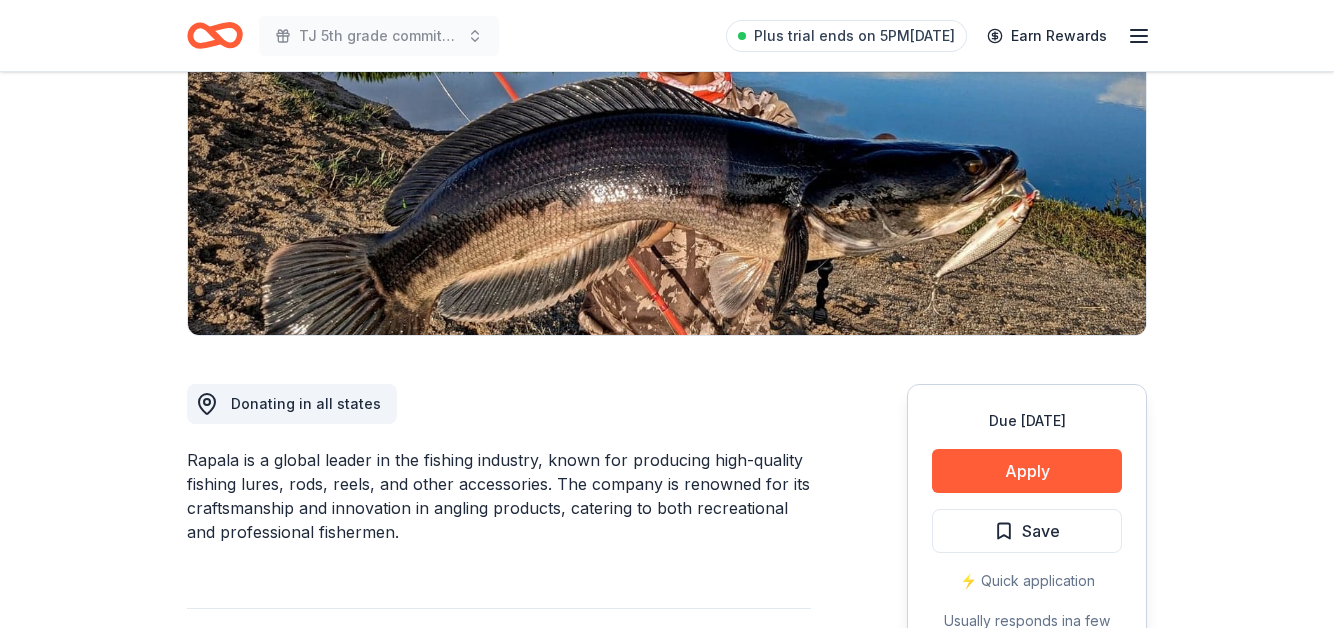 scroll, scrollTop: 275, scrollLeft: 0, axis: vertical 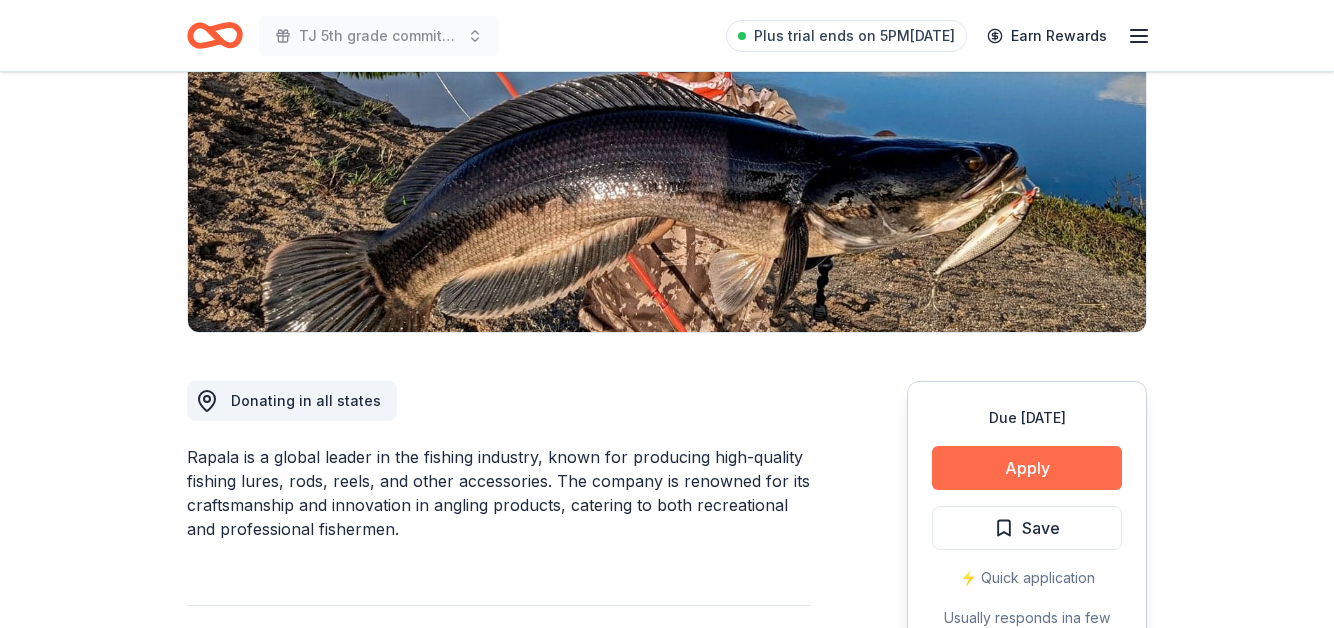 click on "Apply" at bounding box center [1027, 468] 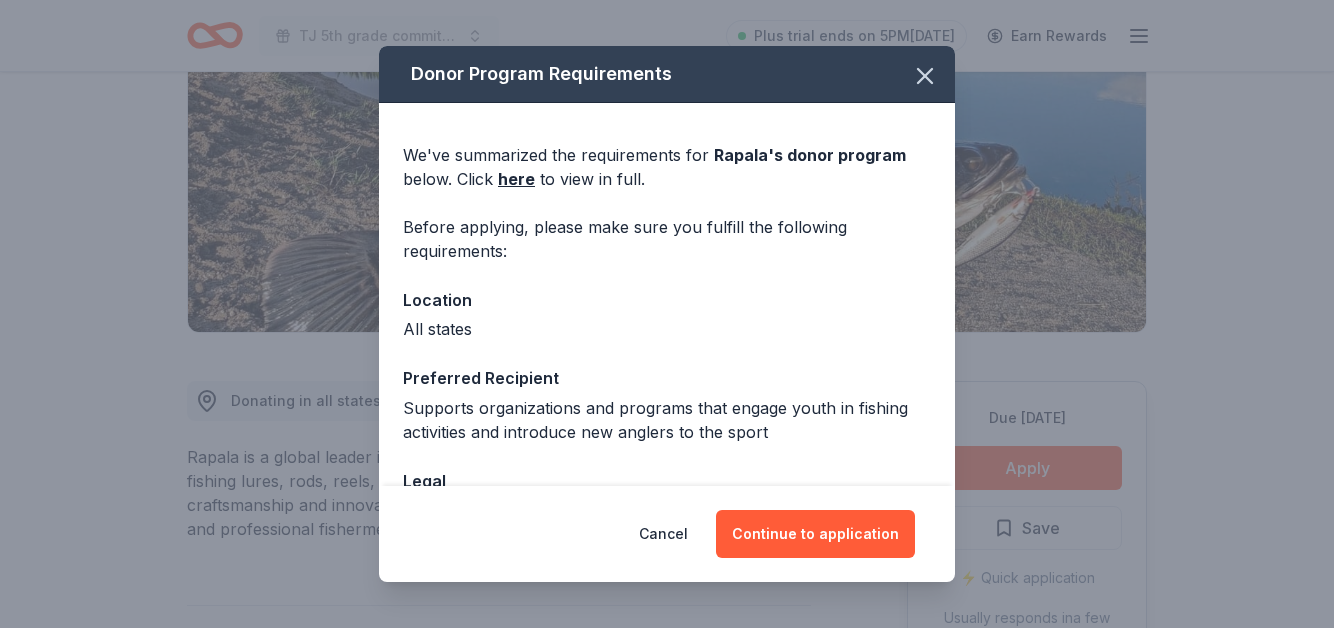 click on "Cancel Continue to application" at bounding box center (667, 534) 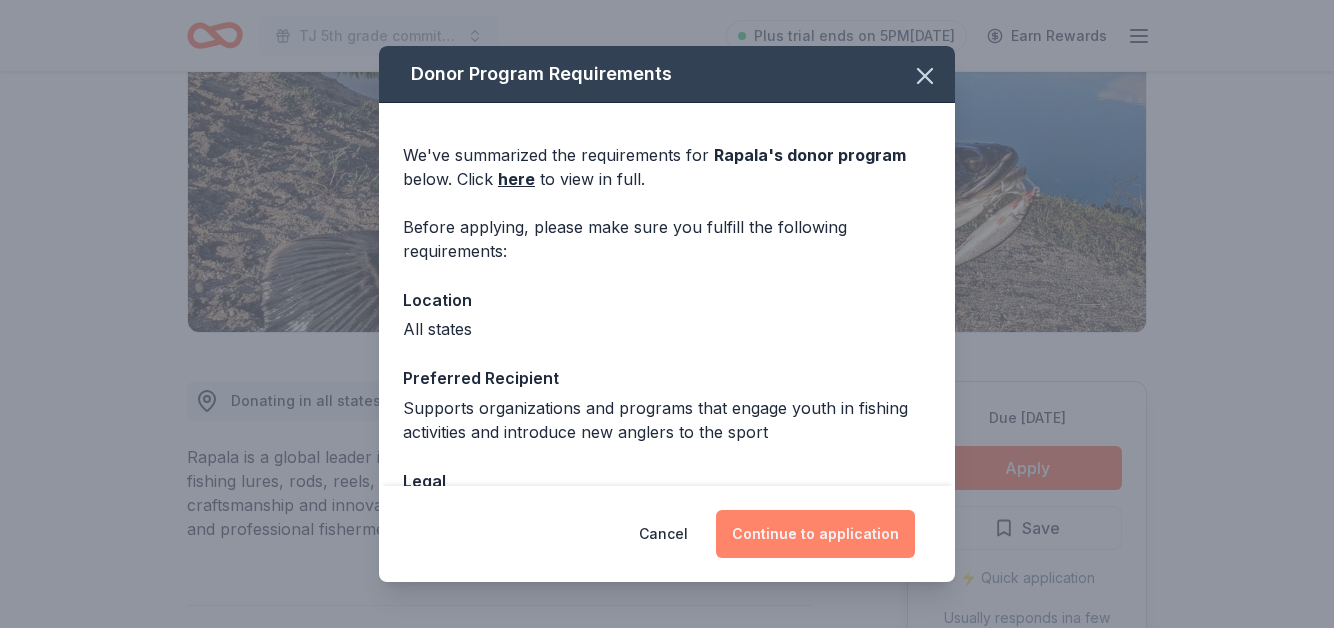 click on "Continue to application" at bounding box center (815, 534) 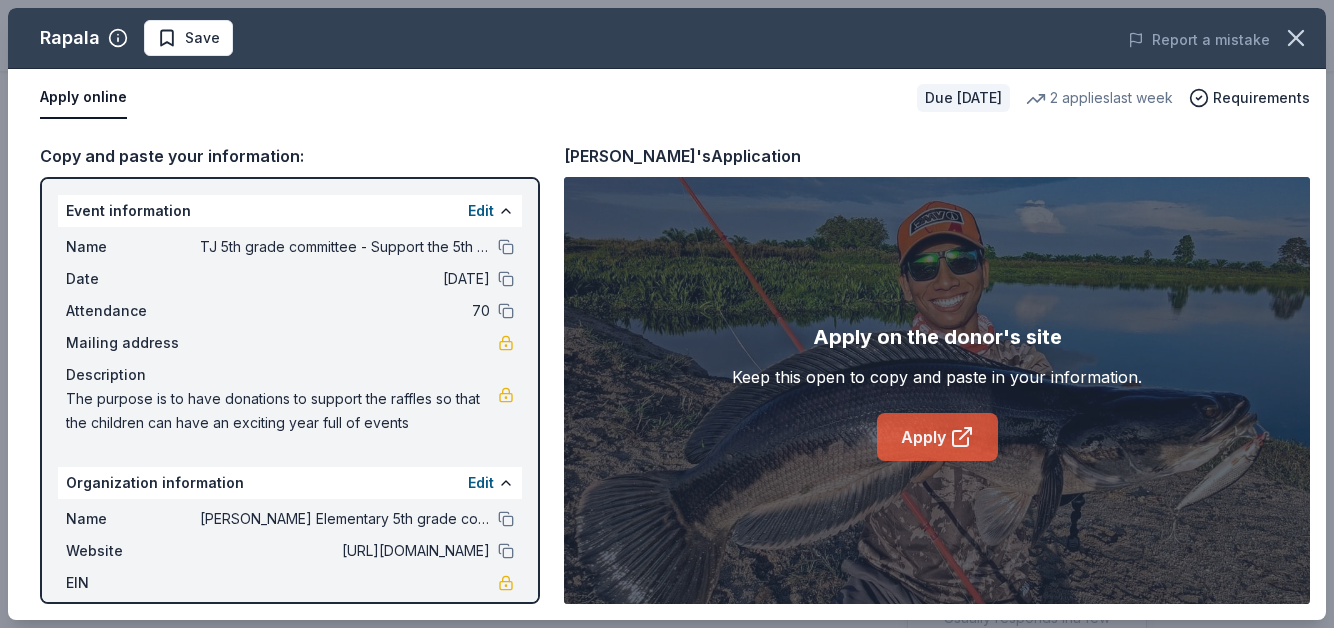 click on "Apply" at bounding box center [937, 437] 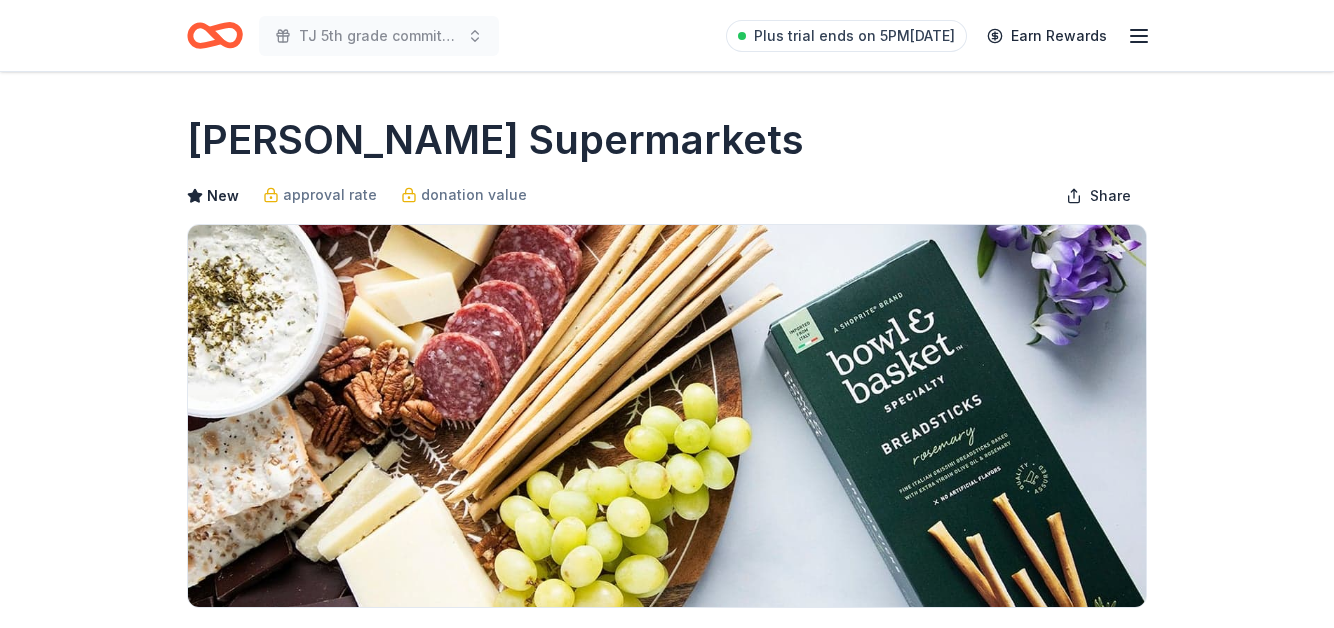 scroll, scrollTop: 325, scrollLeft: 0, axis: vertical 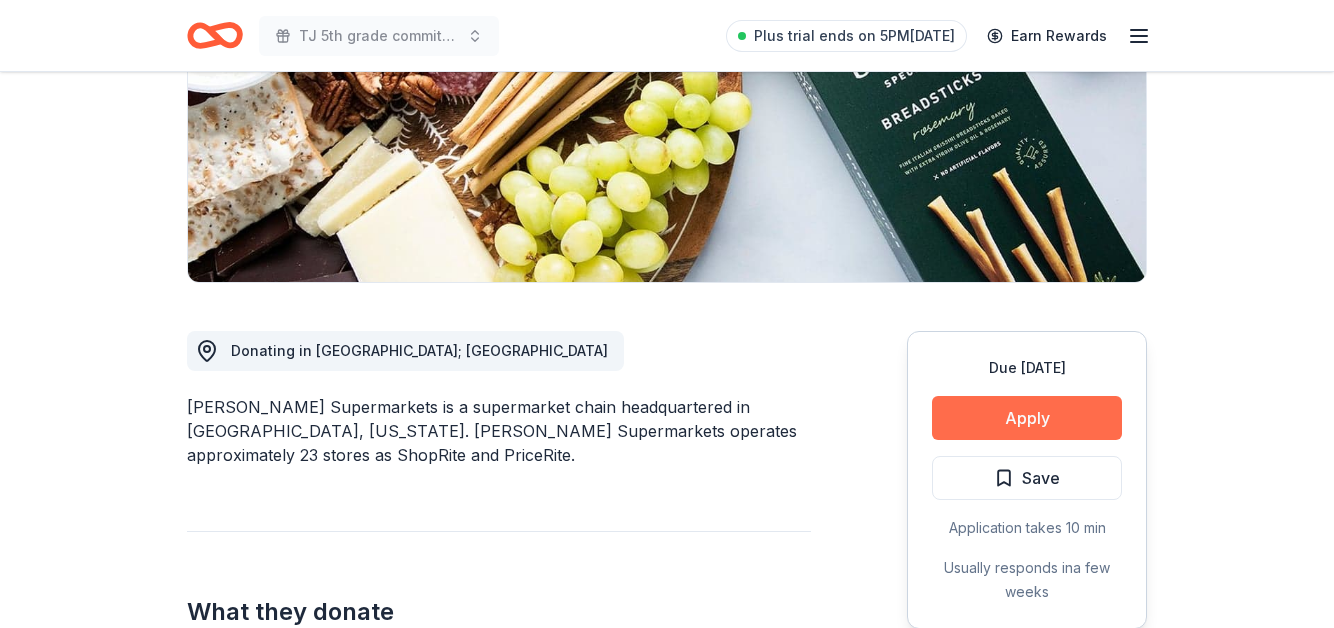 click on "Apply" at bounding box center (1027, 418) 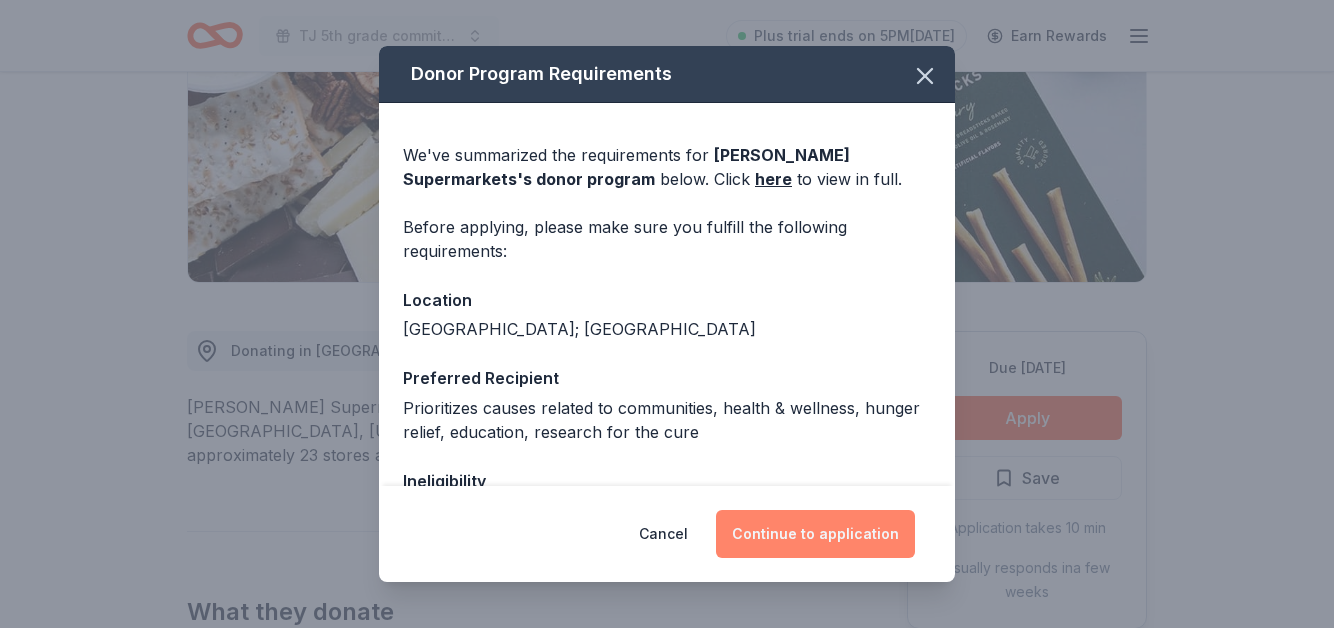 click on "Continue to application" at bounding box center (815, 534) 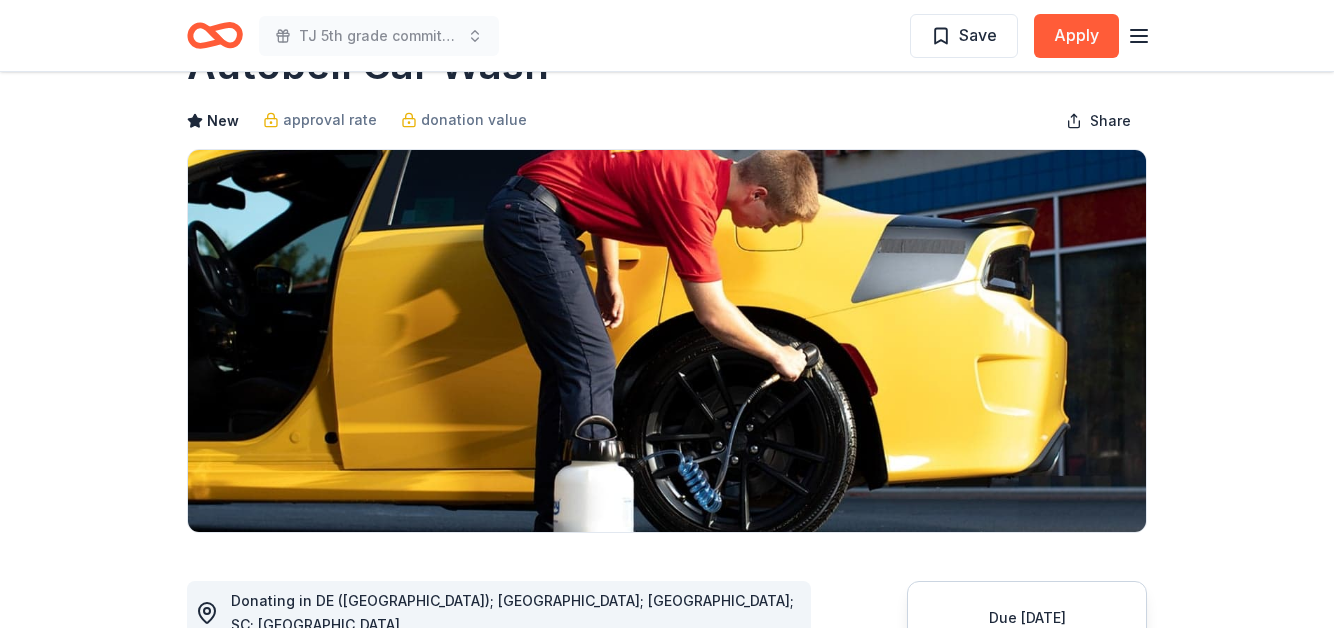 scroll, scrollTop: 0, scrollLeft: 0, axis: both 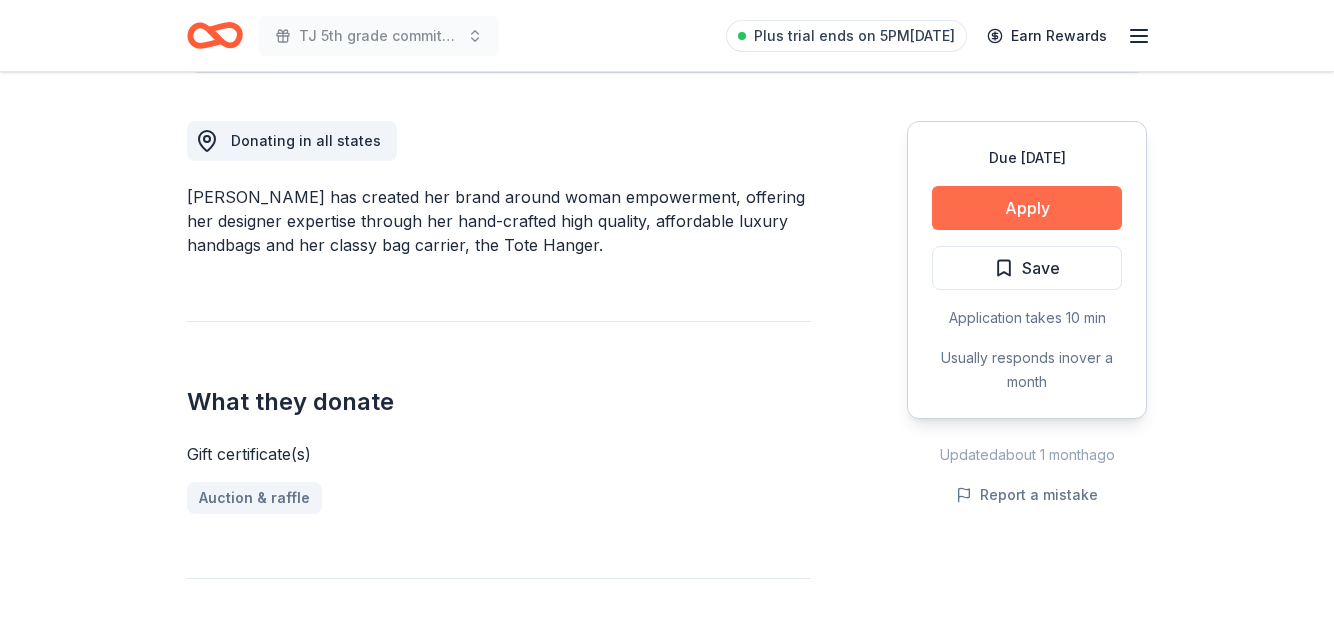 click on "Apply" at bounding box center [1027, 208] 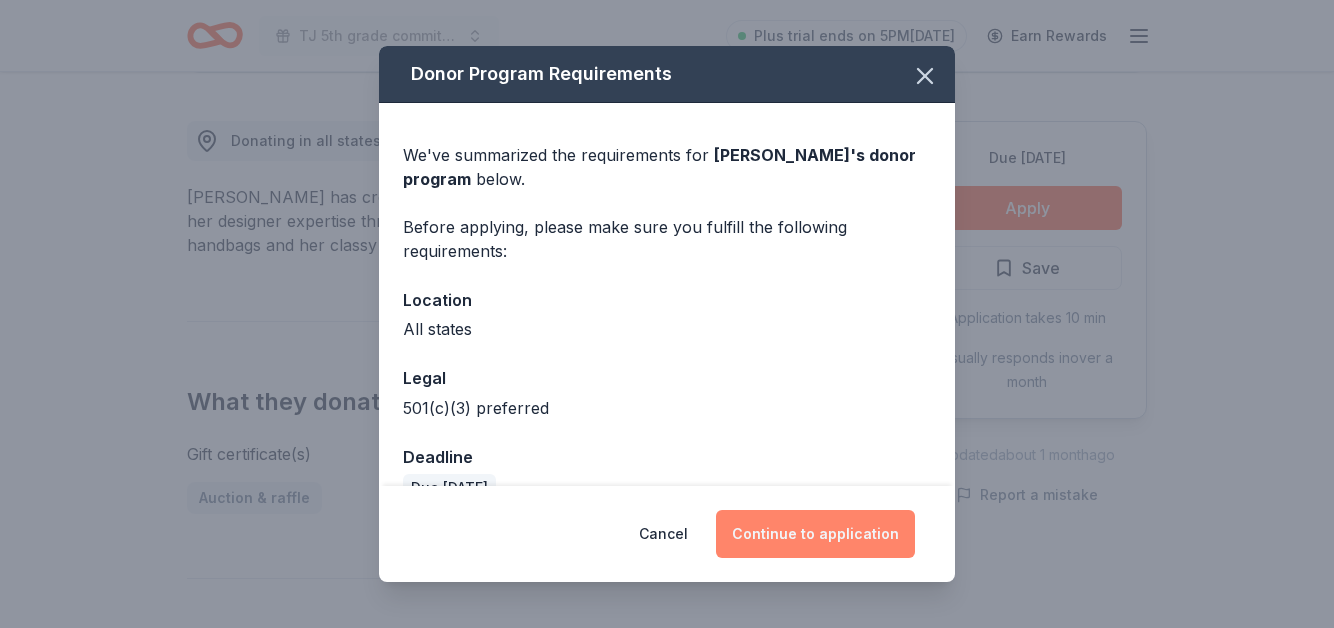 click on "Continue to application" at bounding box center (815, 534) 